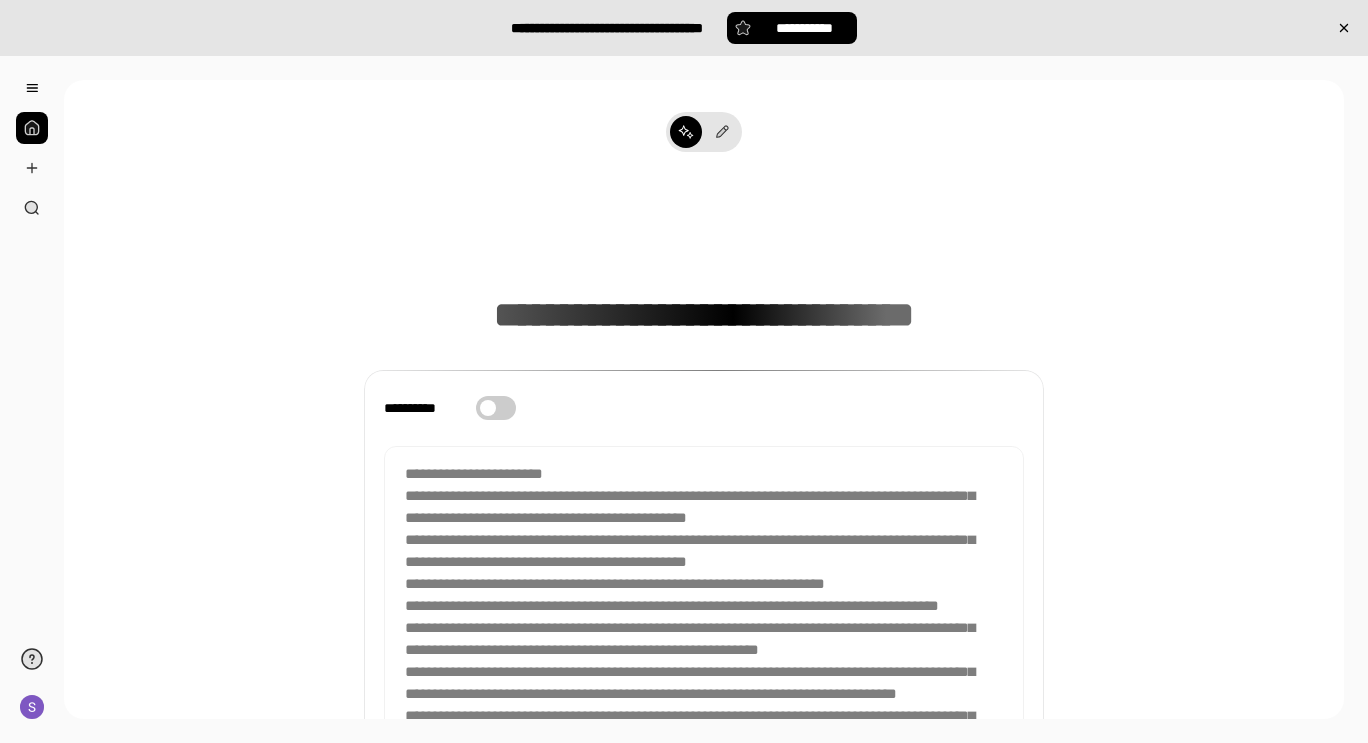 scroll, scrollTop: 0, scrollLeft: 0, axis: both 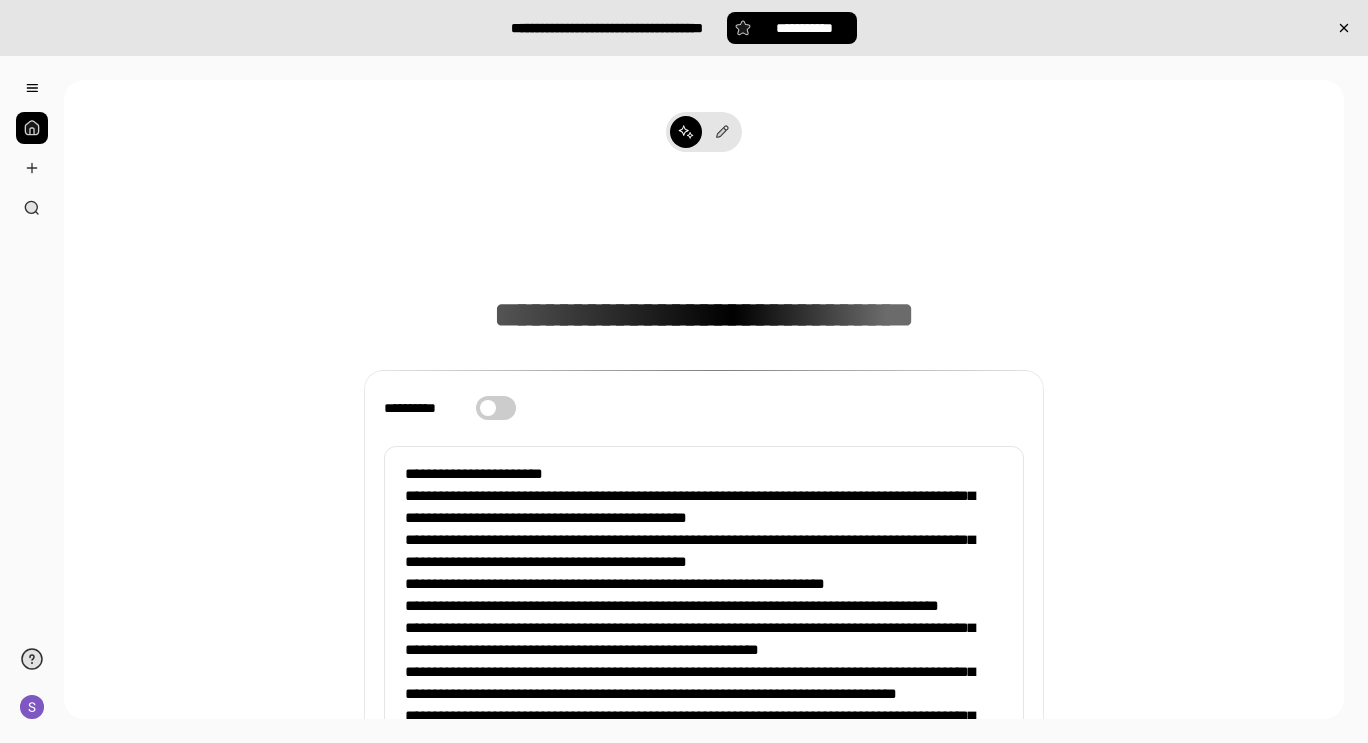 click at bounding box center [32, 148] 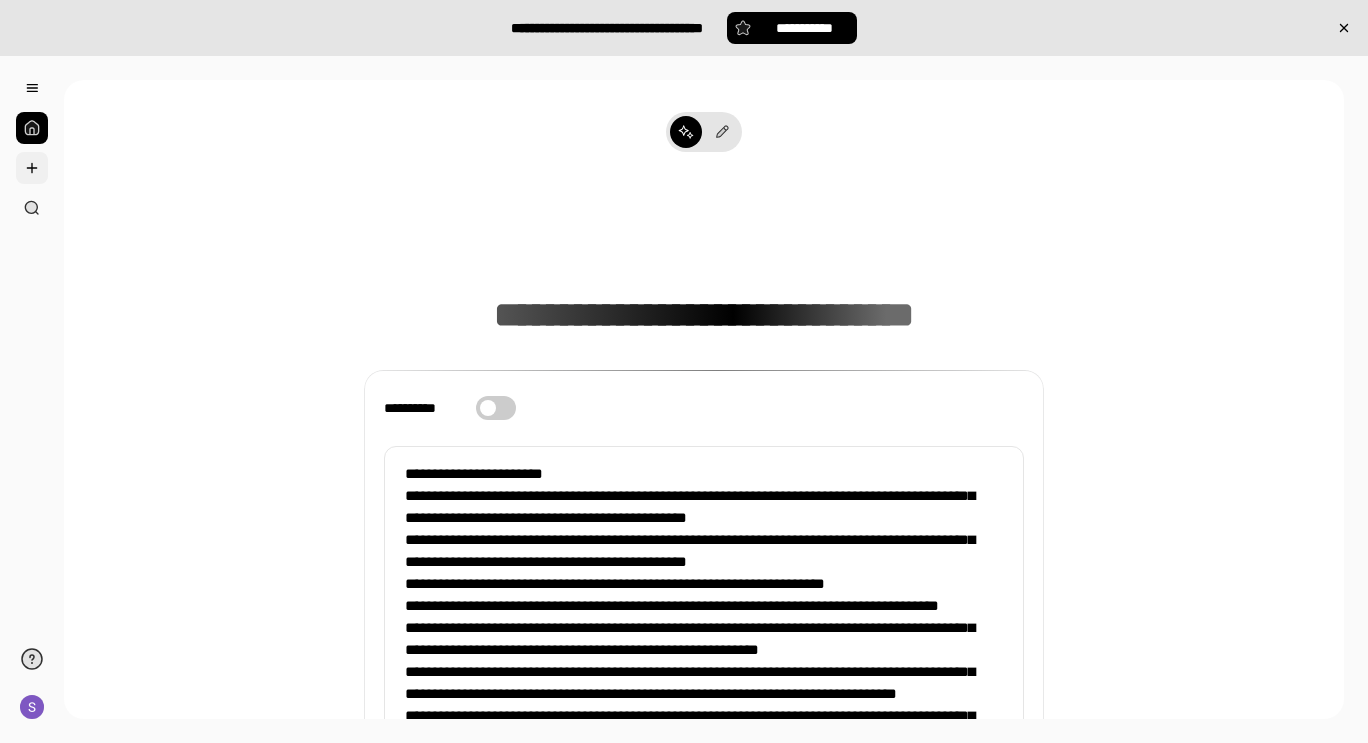 click at bounding box center [32, 168] 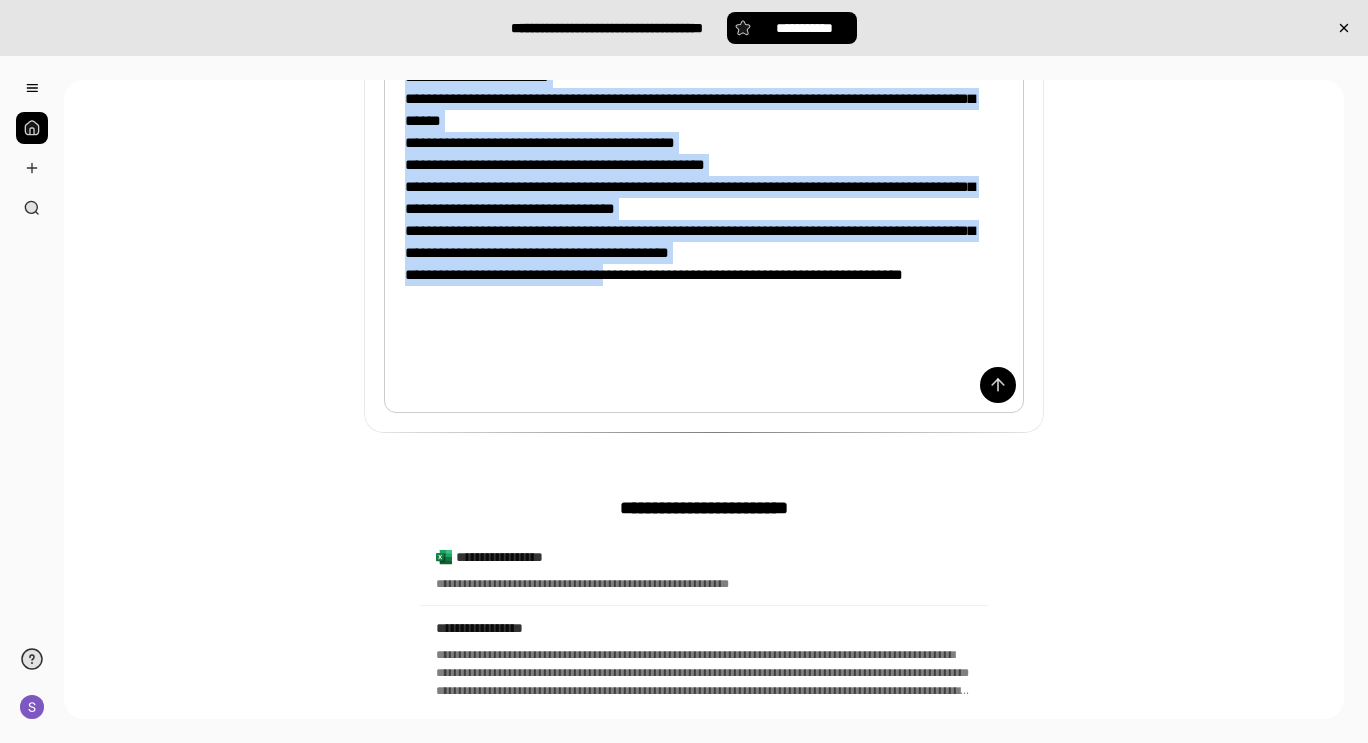 scroll, scrollTop: 1224, scrollLeft: 0, axis: vertical 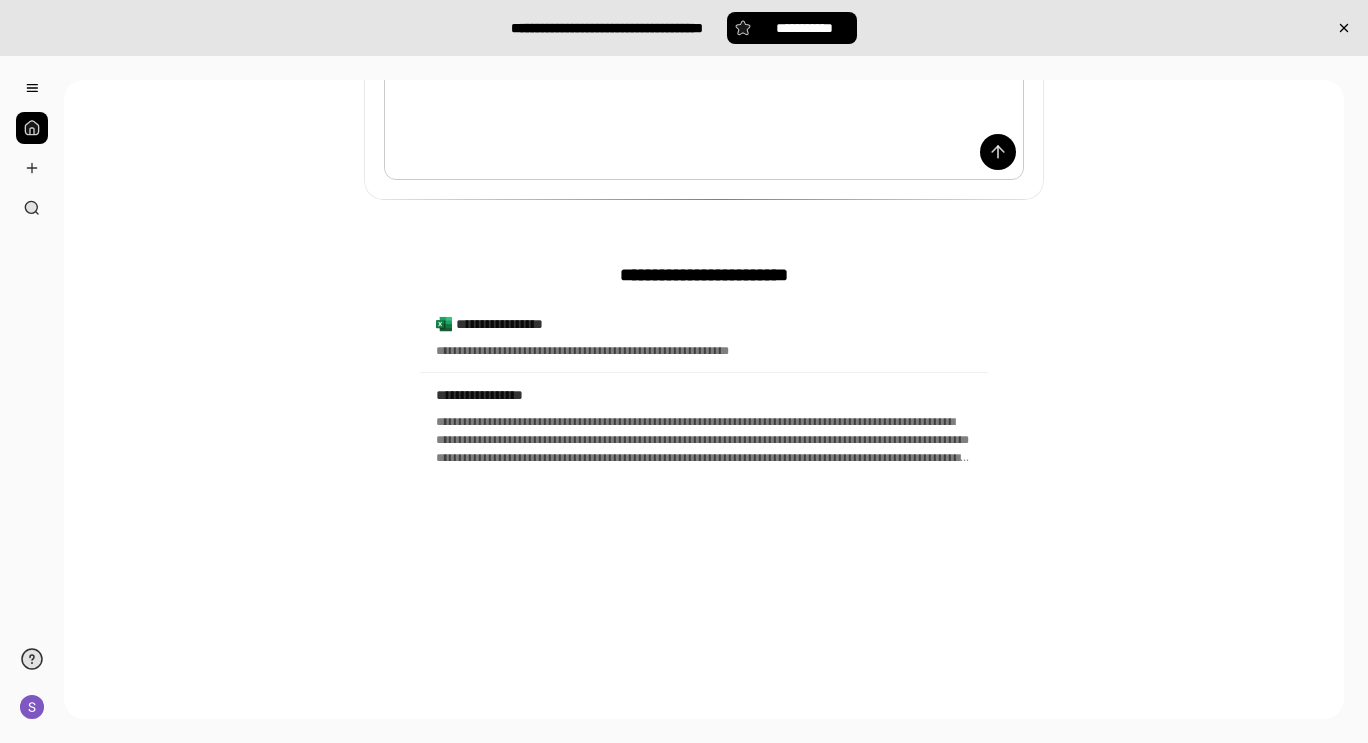 drag, startPoint x: 393, startPoint y: 471, endPoint x: 618, endPoint y: 790, distance: 390.3665 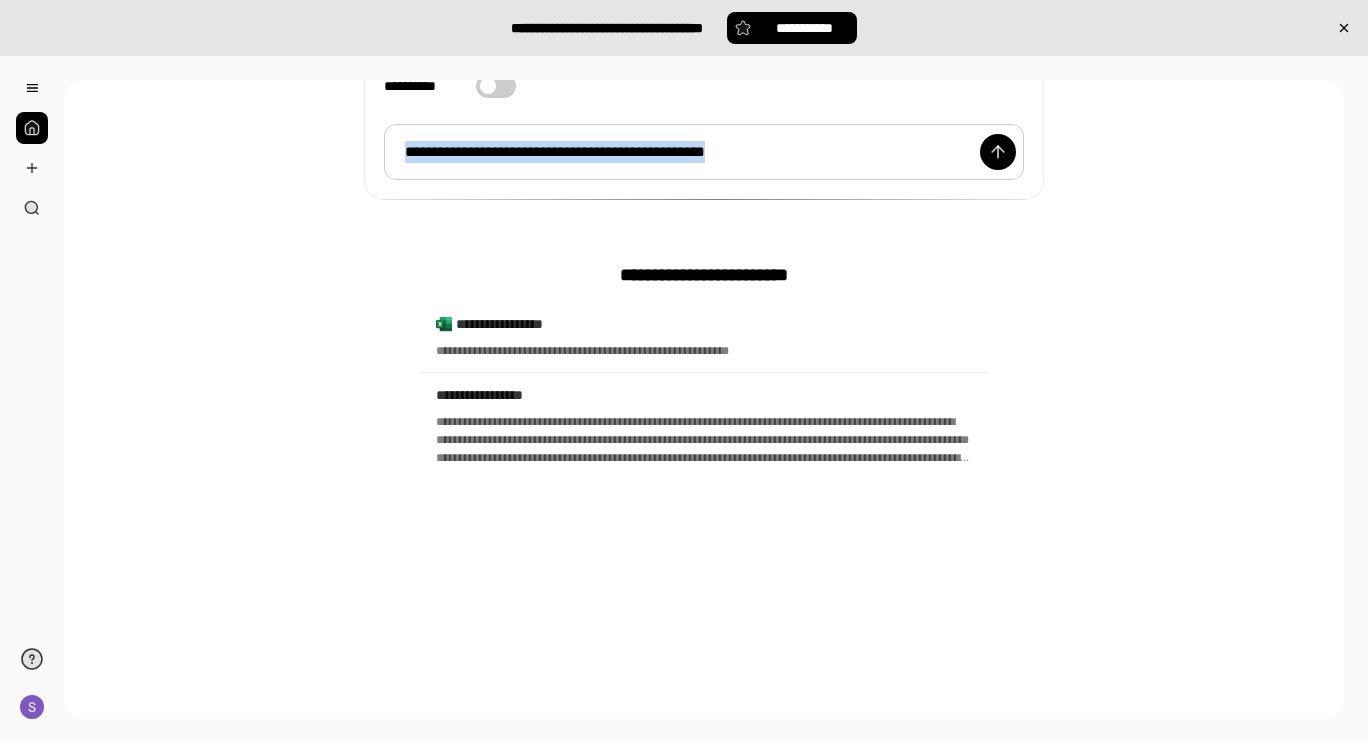 drag, startPoint x: 756, startPoint y: 154, endPoint x: 277, endPoint y: 144, distance: 479.10437 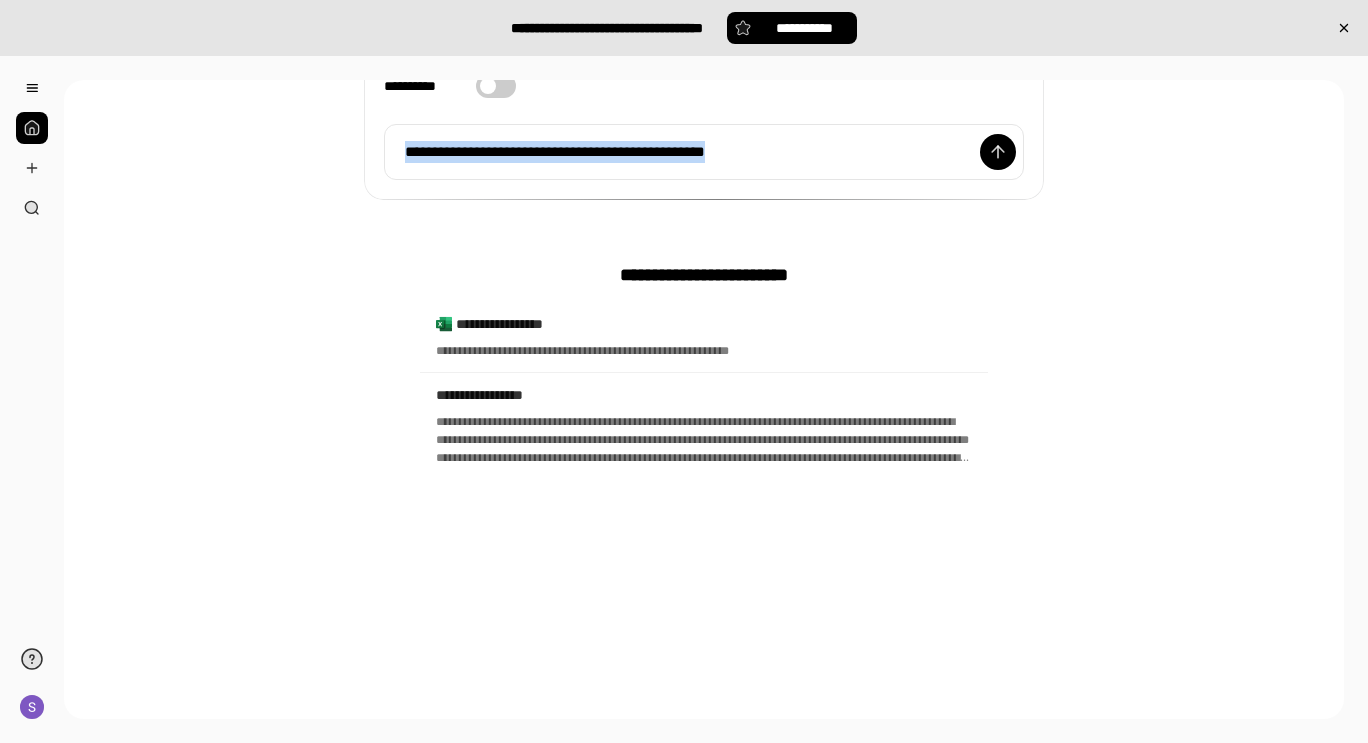 scroll, scrollTop: 15, scrollLeft: 0, axis: vertical 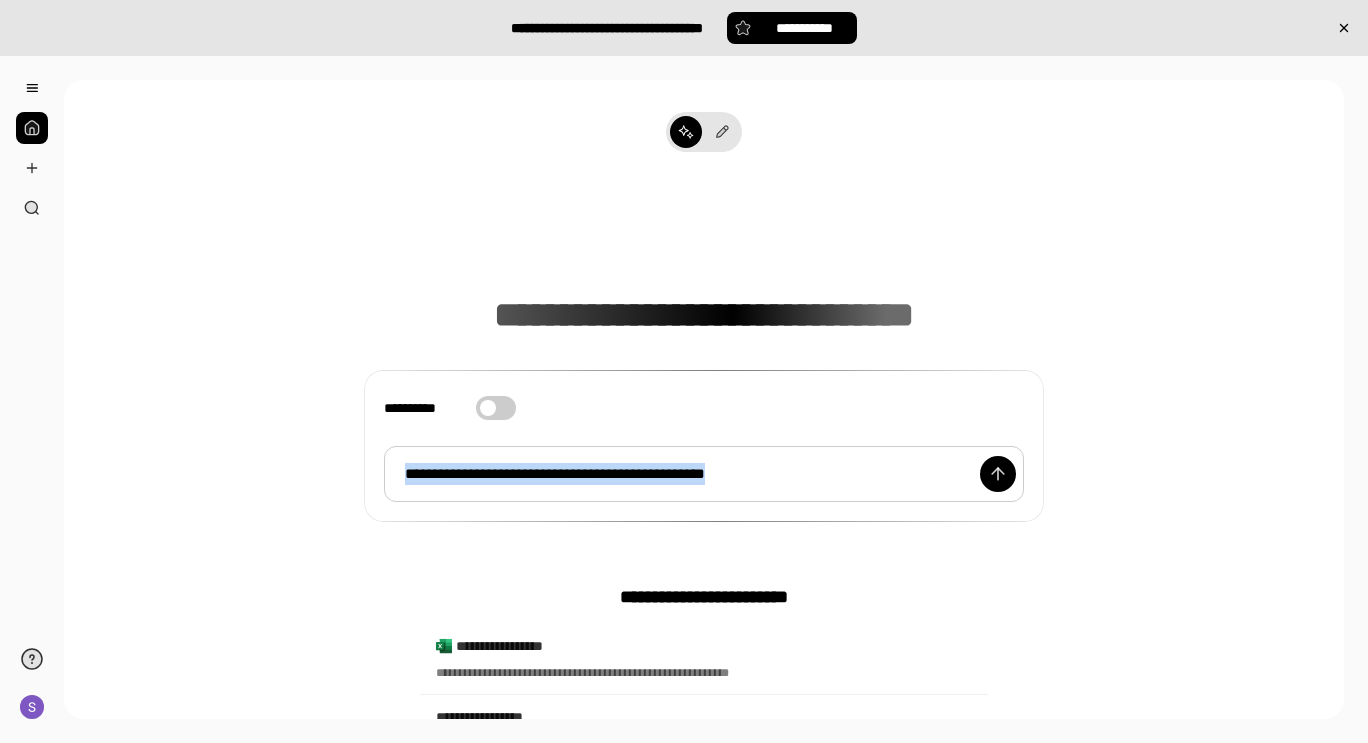 click on "**********" at bounding box center [704, 474] 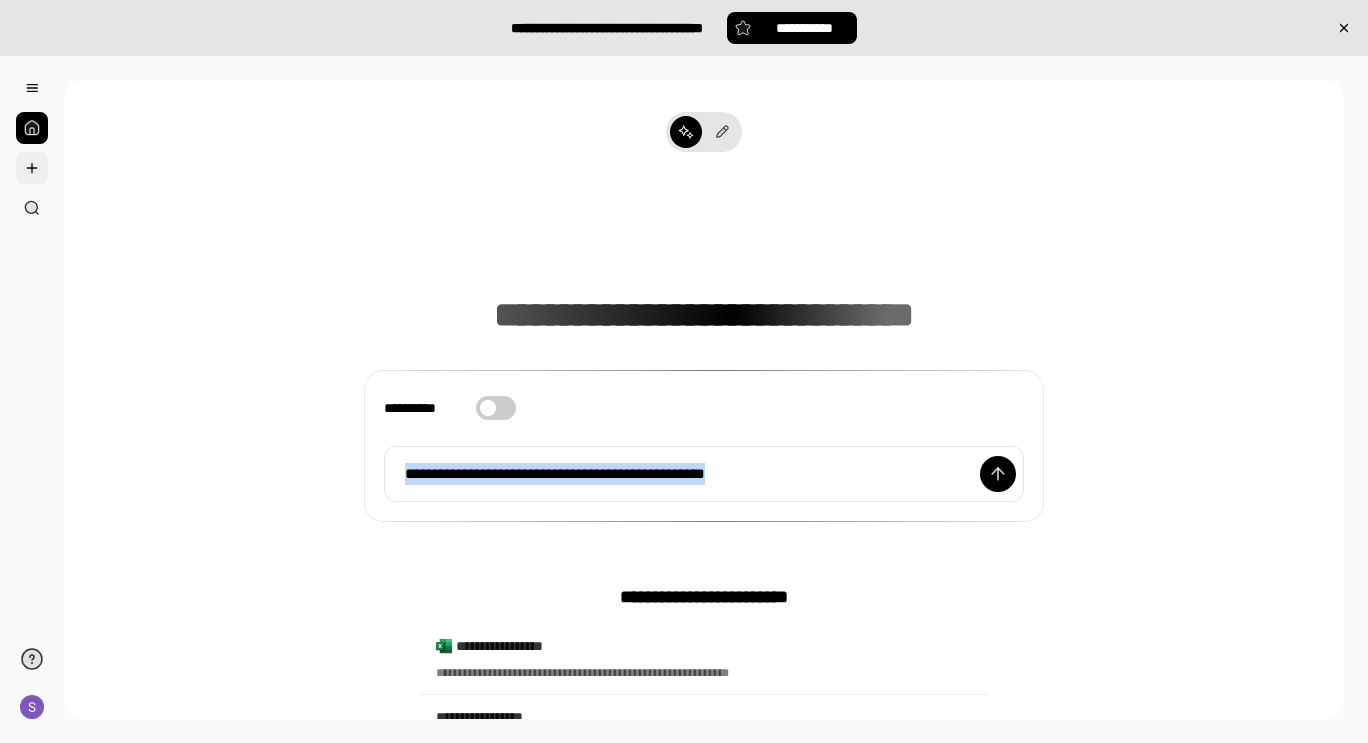click at bounding box center (32, 168) 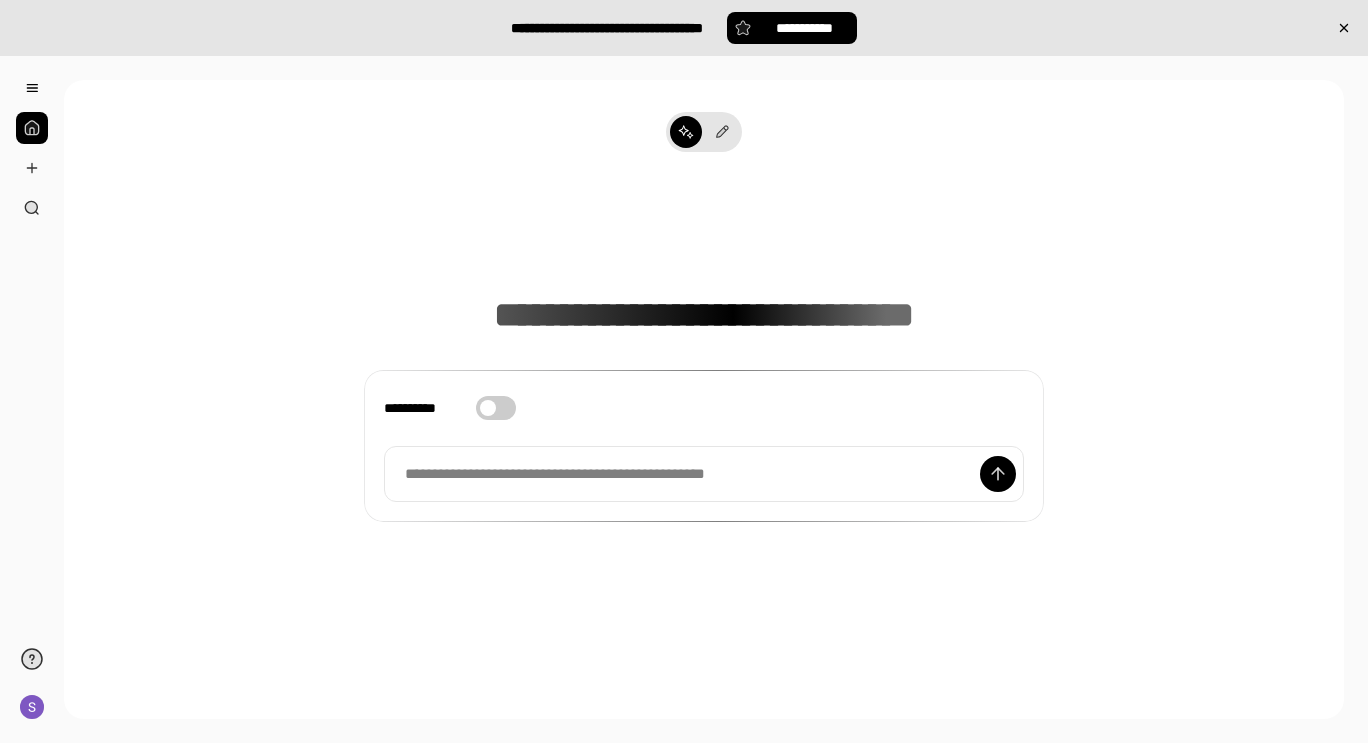 click on "**********" at bounding box center [704, 474] 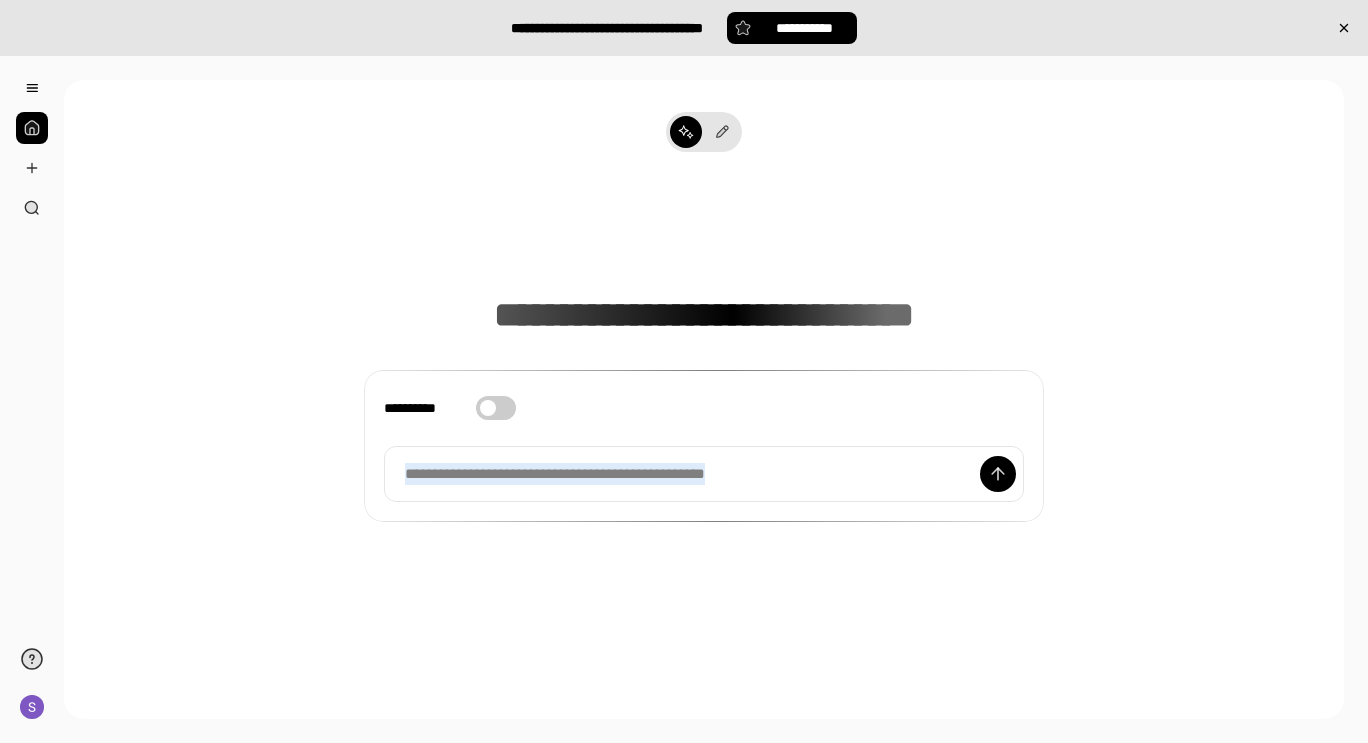 drag, startPoint x: 792, startPoint y: 474, endPoint x: 291, endPoint y: 473, distance: 501.001 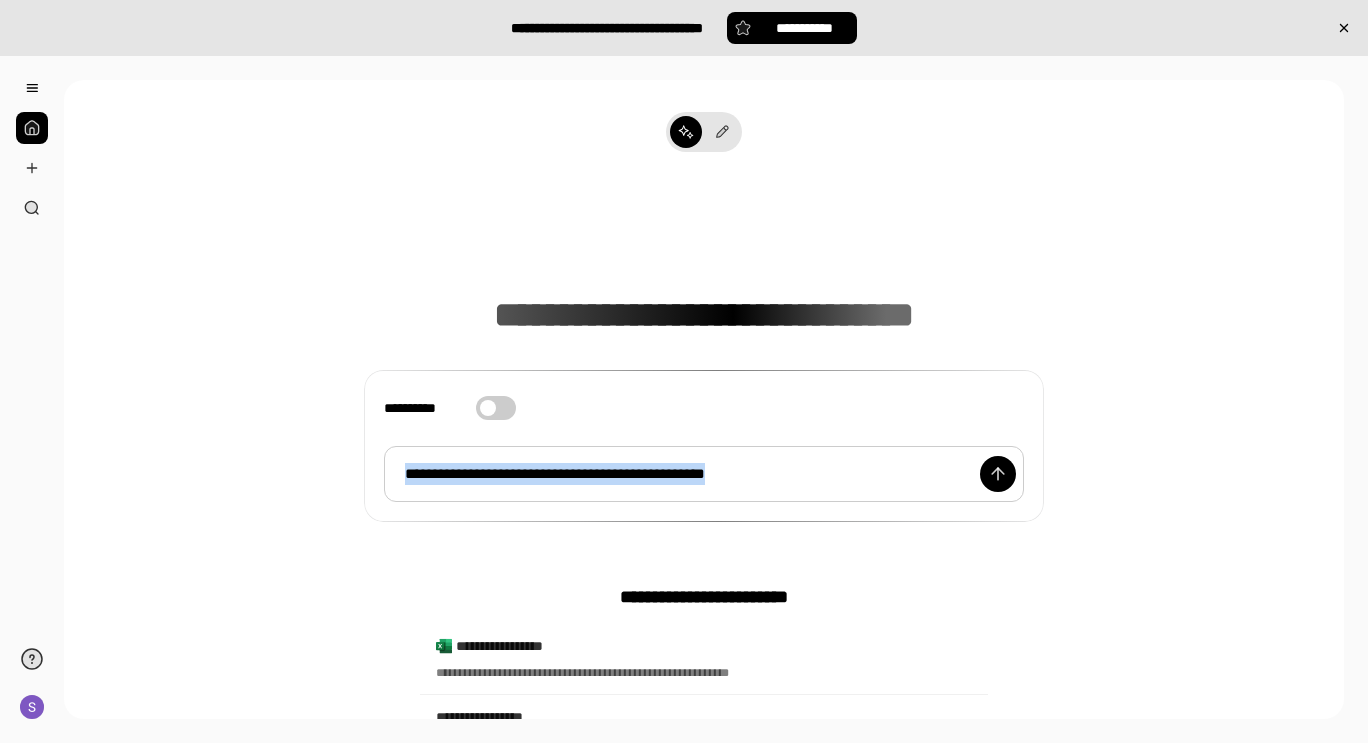 drag, startPoint x: 396, startPoint y: 478, endPoint x: 805, endPoint y: 501, distance: 409.64618 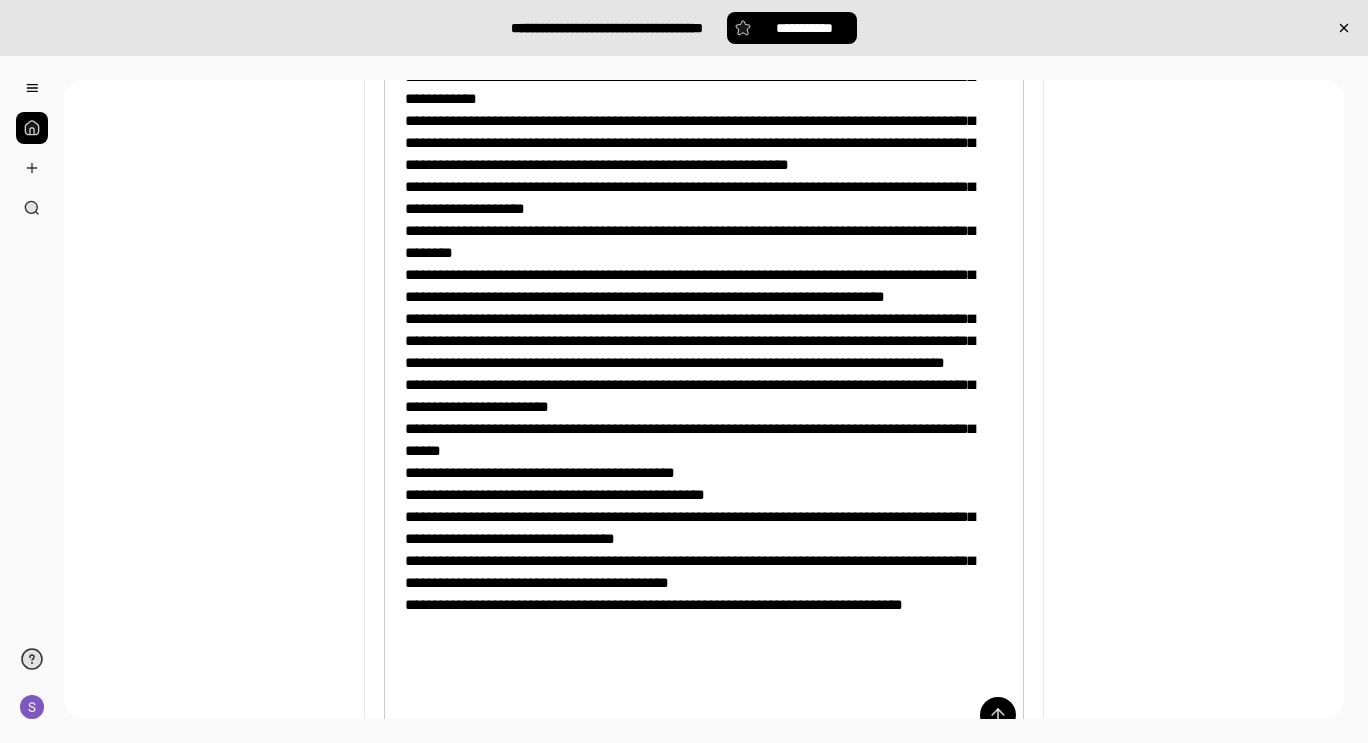 scroll, scrollTop: 700, scrollLeft: 0, axis: vertical 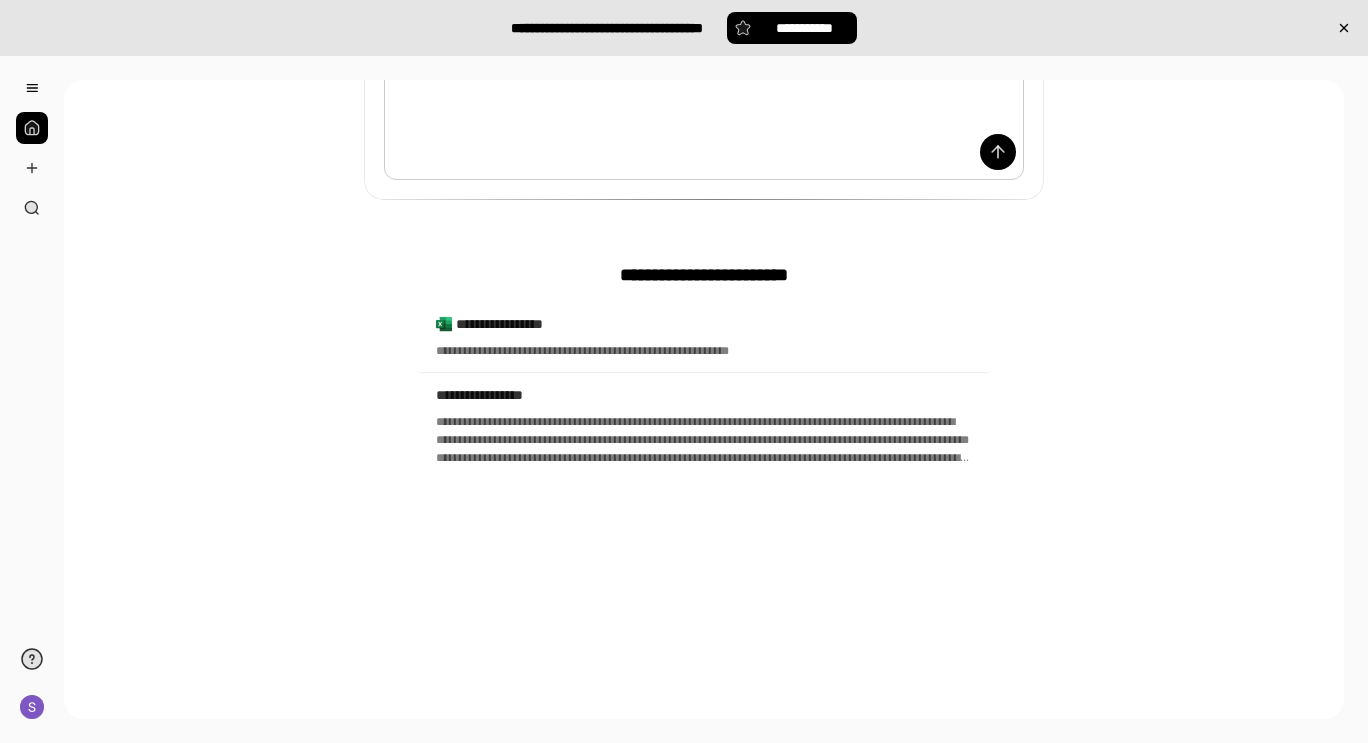 drag, startPoint x: 395, startPoint y: 543, endPoint x: 1141, endPoint y: 621, distance: 750.06665 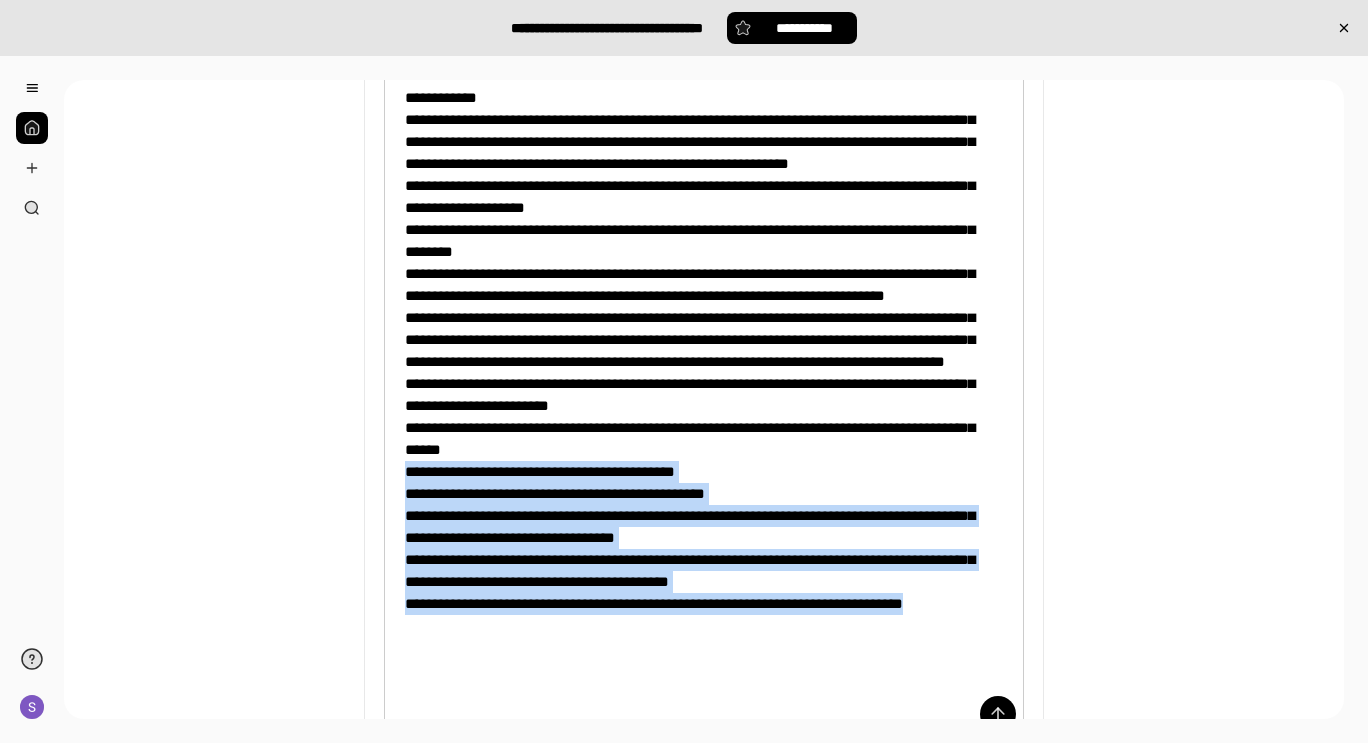 scroll, scrollTop: 700, scrollLeft: 0, axis: vertical 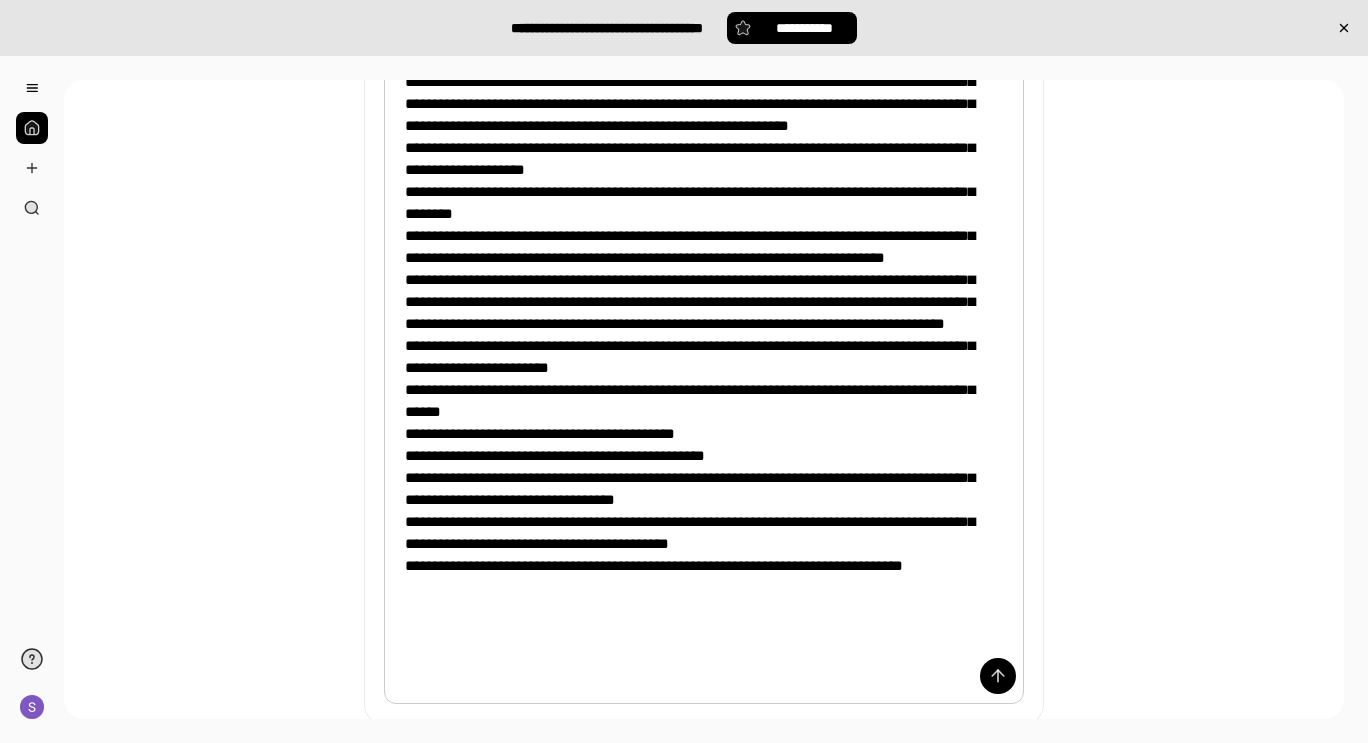 click at bounding box center (704, 225) 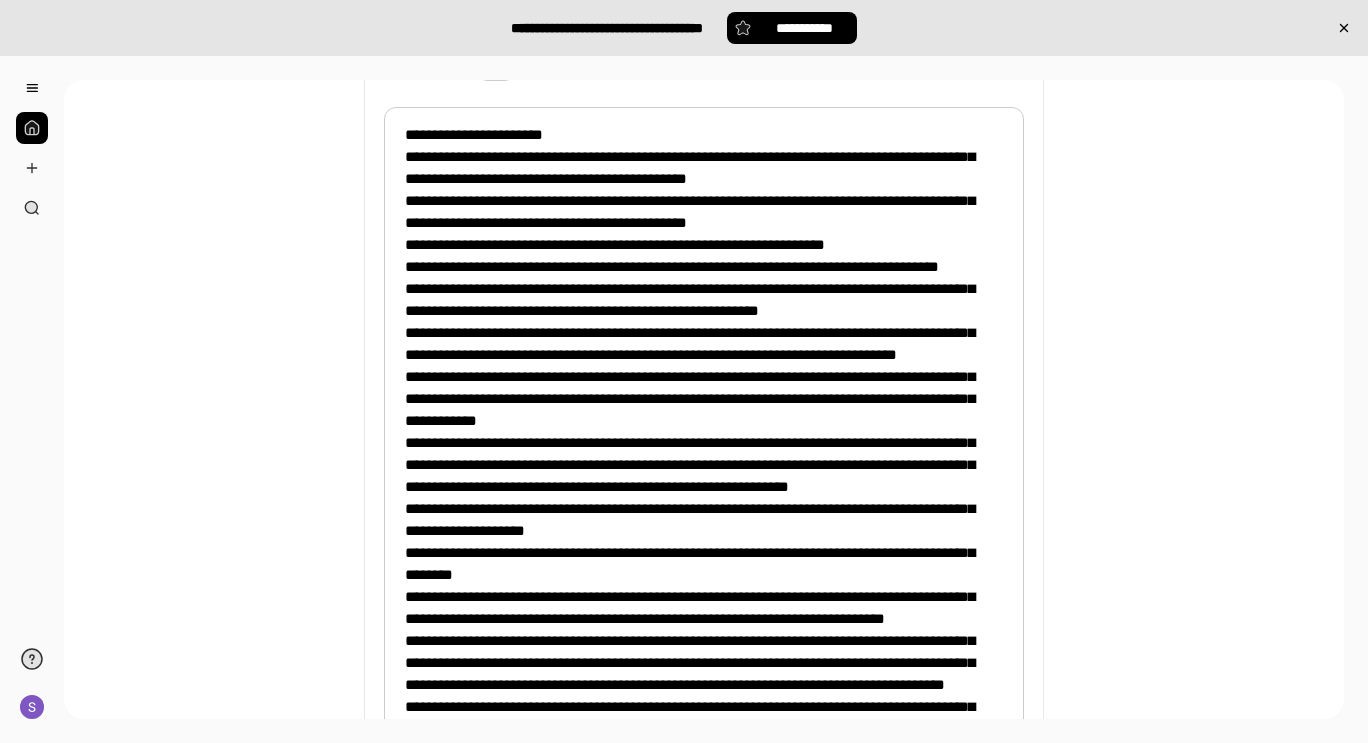 scroll, scrollTop: 0, scrollLeft: 0, axis: both 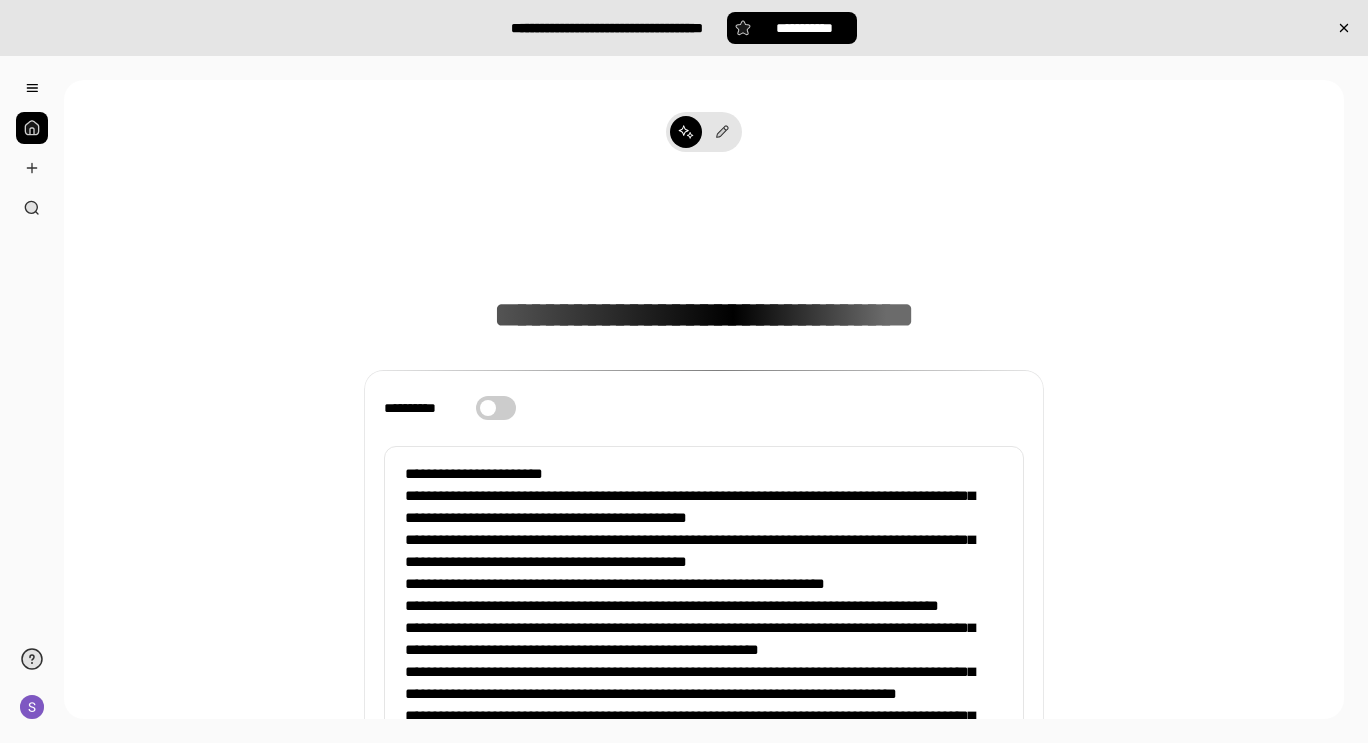 click at bounding box center [32, 128] 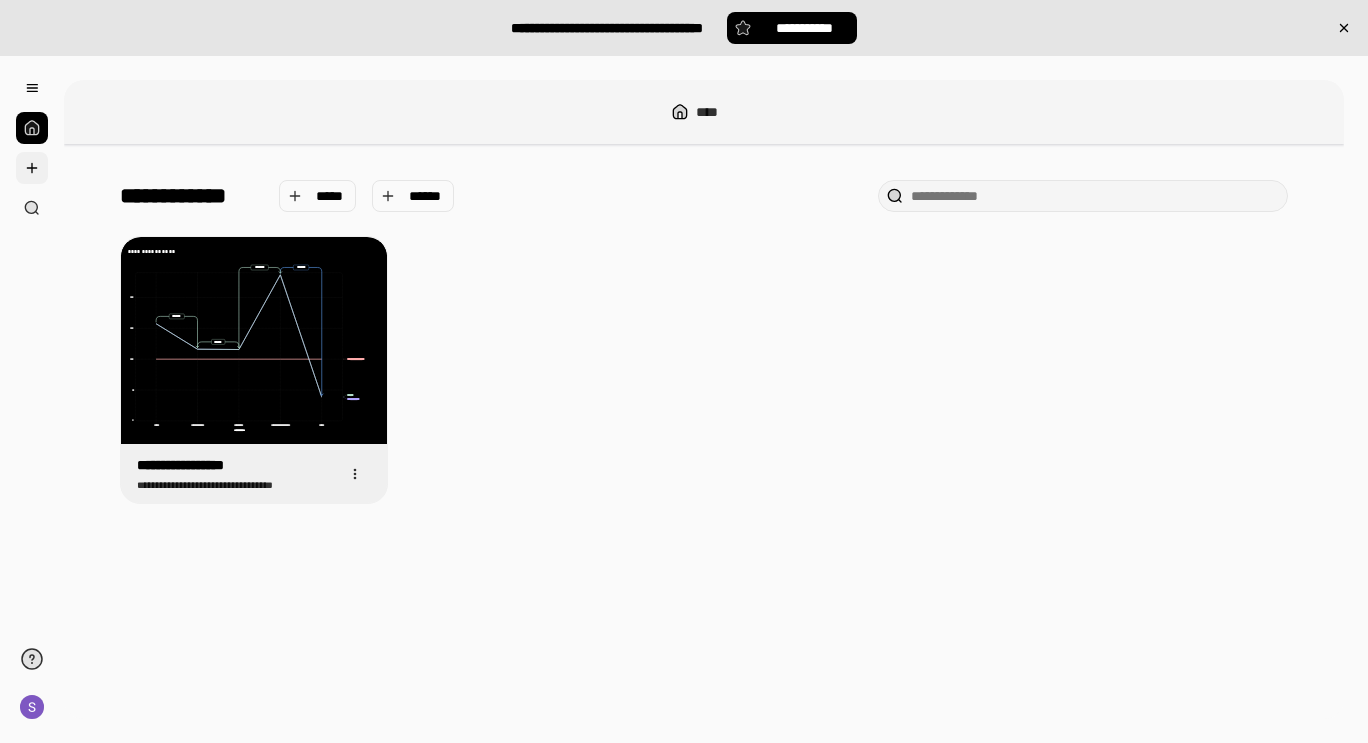 click at bounding box center (32, 168) 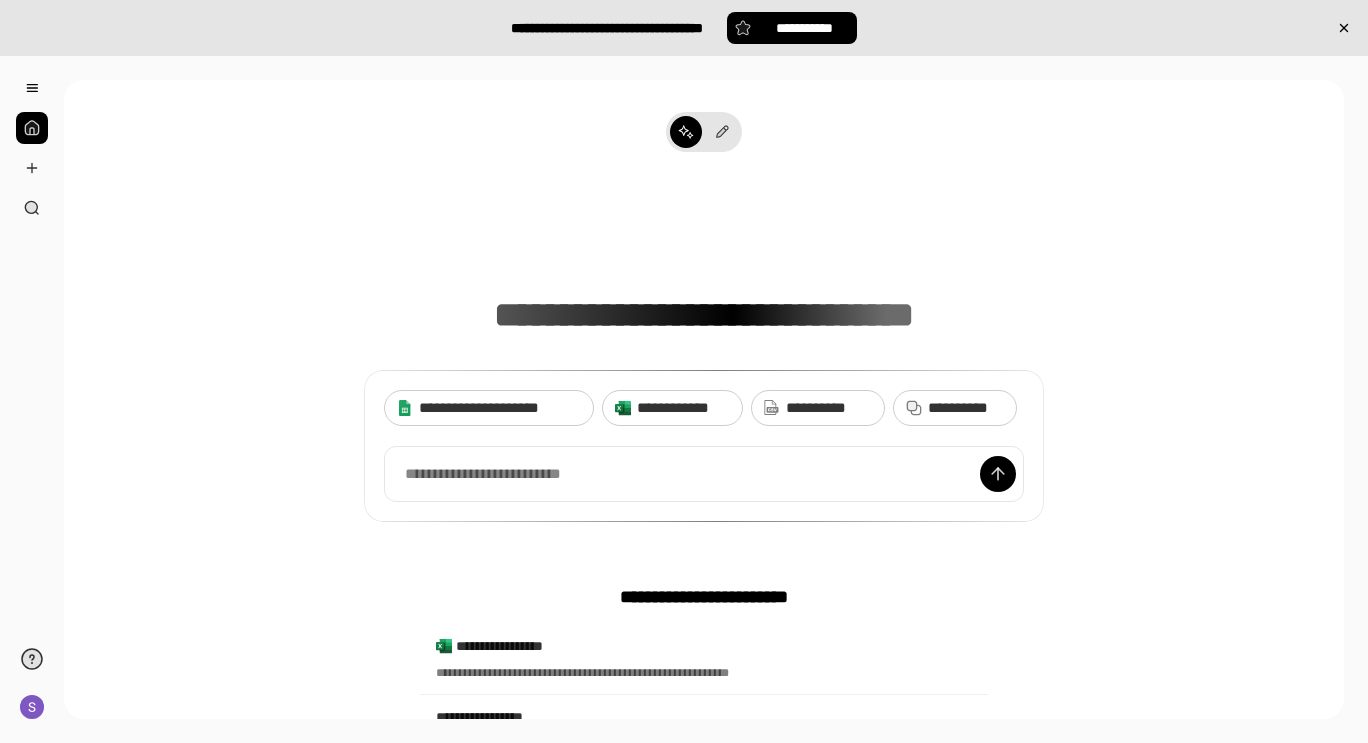 click on "**********" at bounding box center (704, 560) 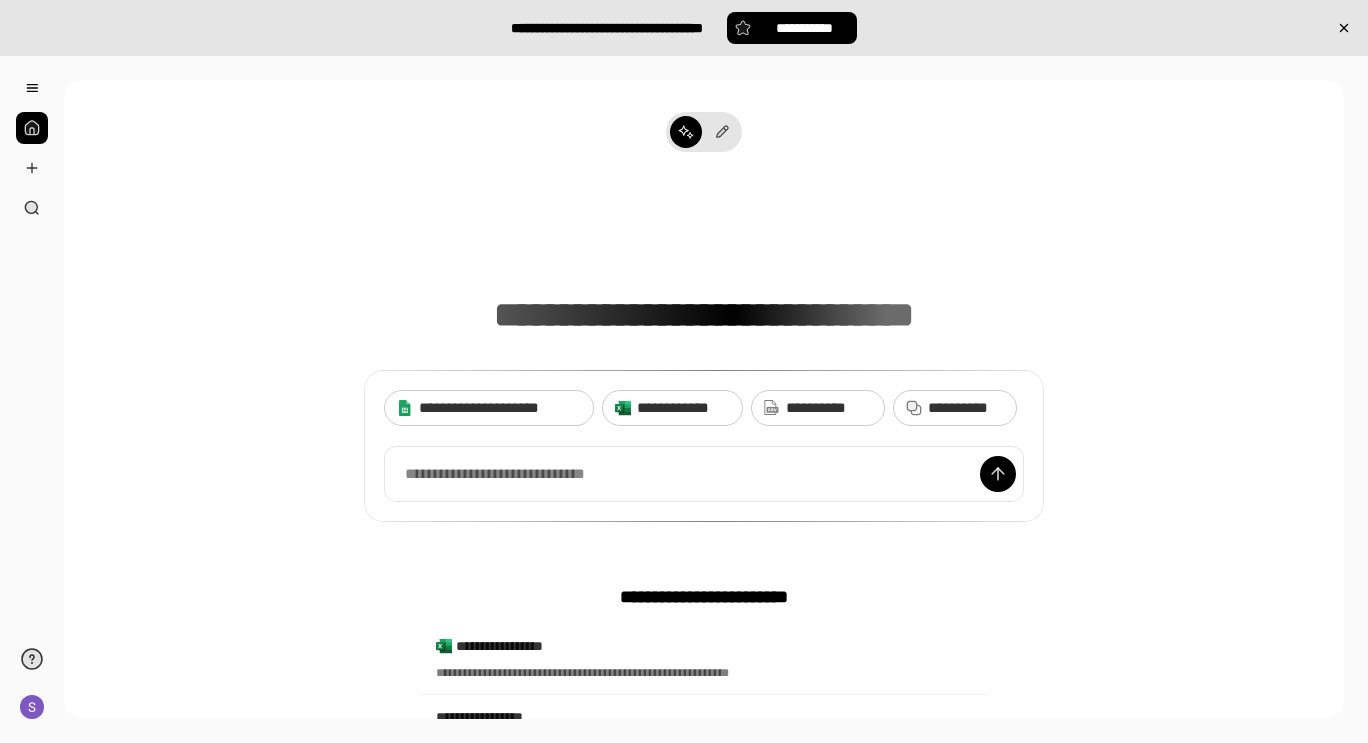 scroll, scrollTop: 15, scrollLeft: 0, axis: vertical 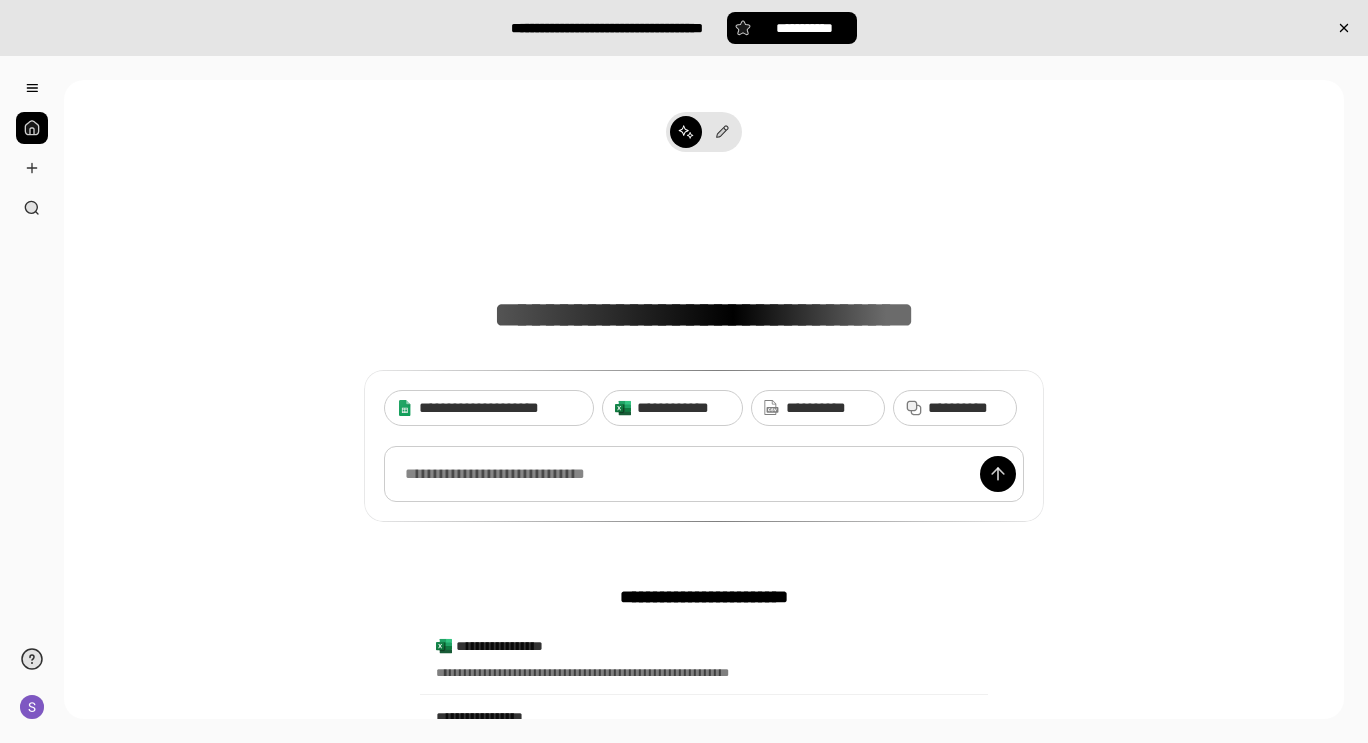 click at bounding box center [704, 474] 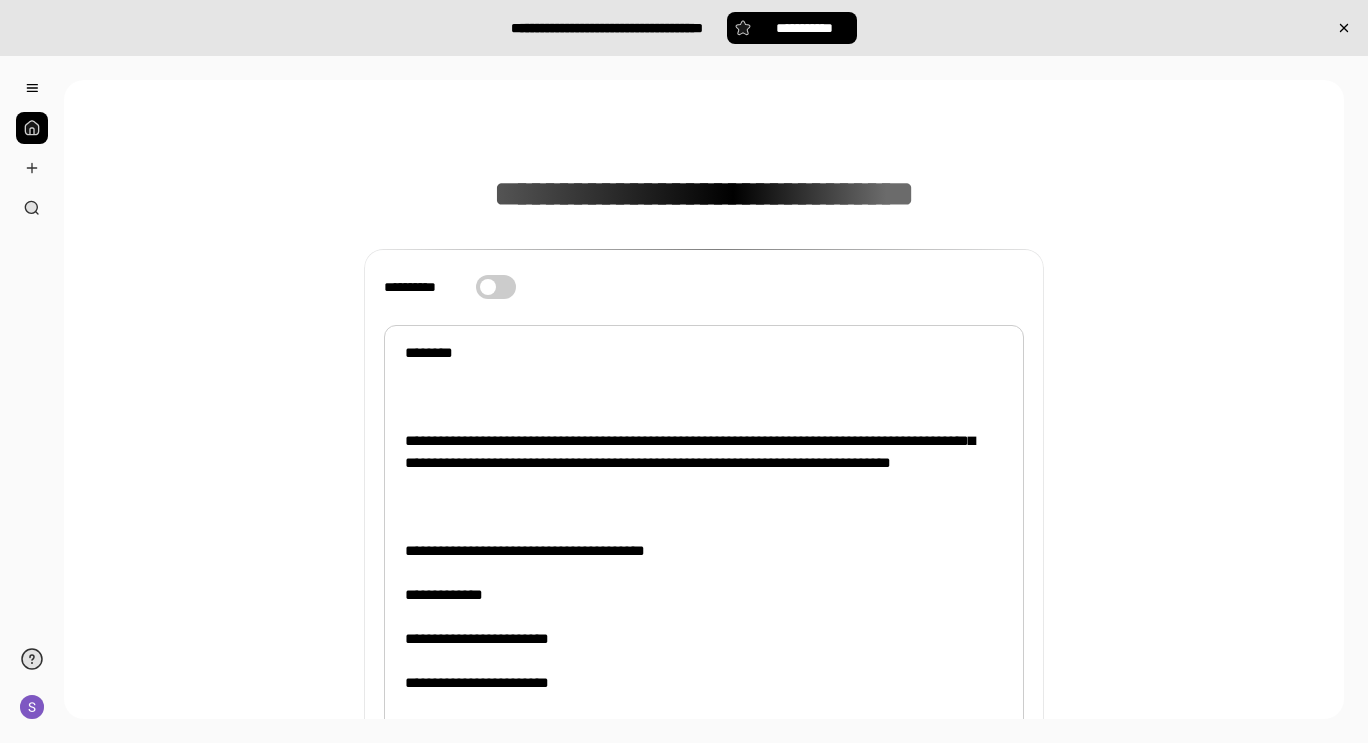 scroll, scrollTop: 0, scrollLeft: 0, axis: both 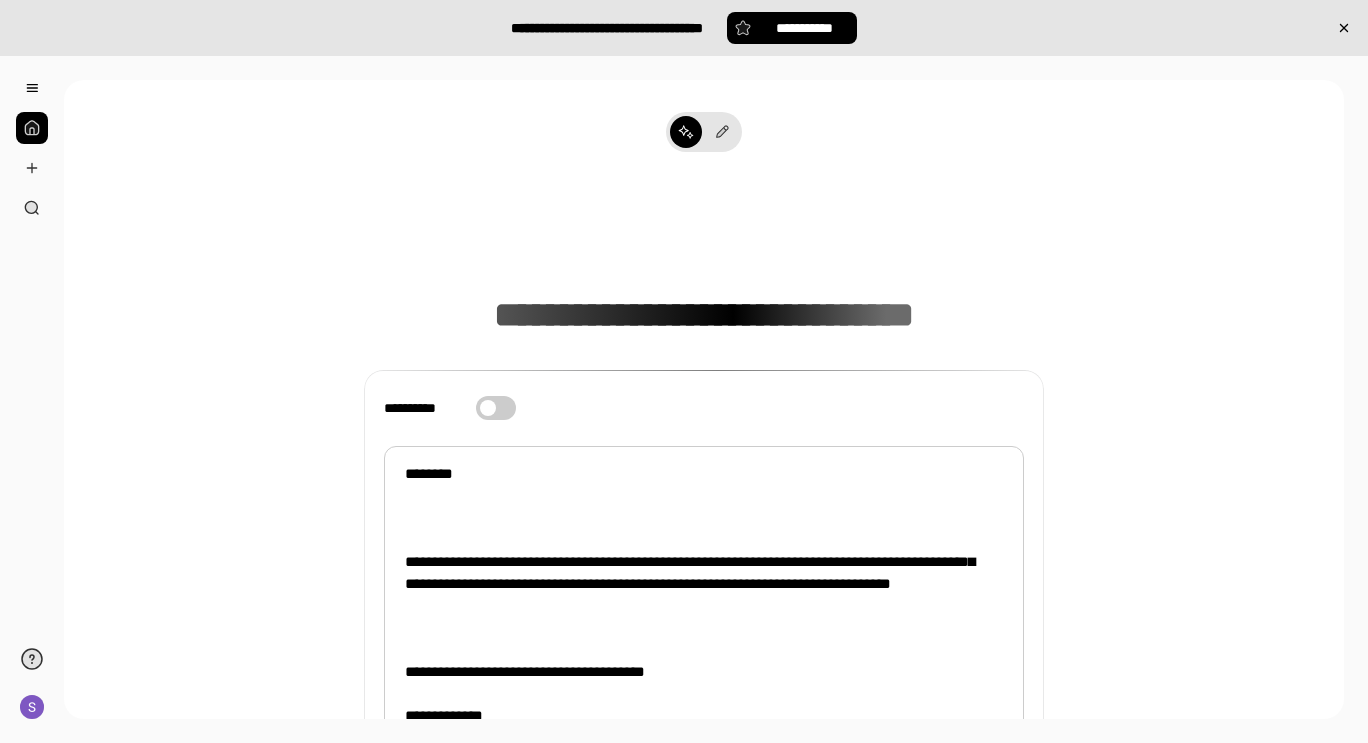 click on "**********" at bounding box center [704, 881] 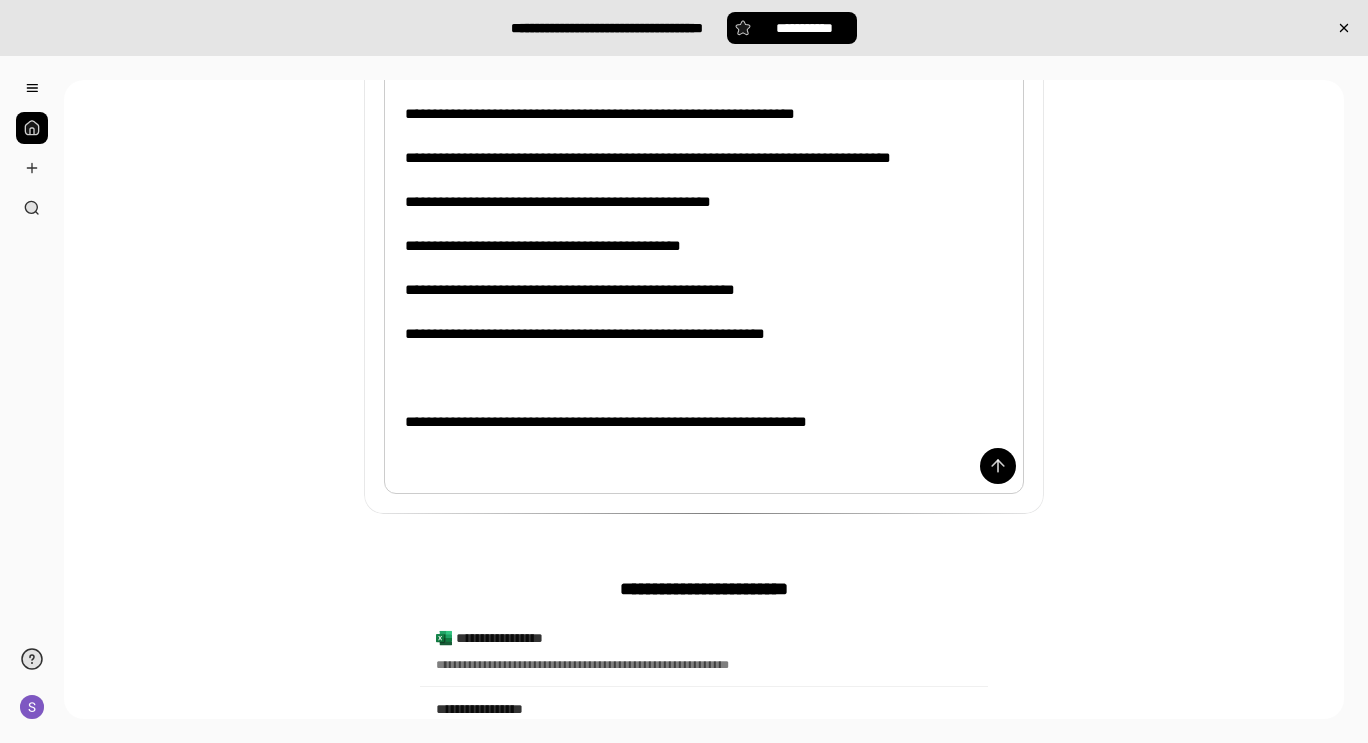 scroll, scrollTop: 900, scrollLeft: 0, axis: vertical 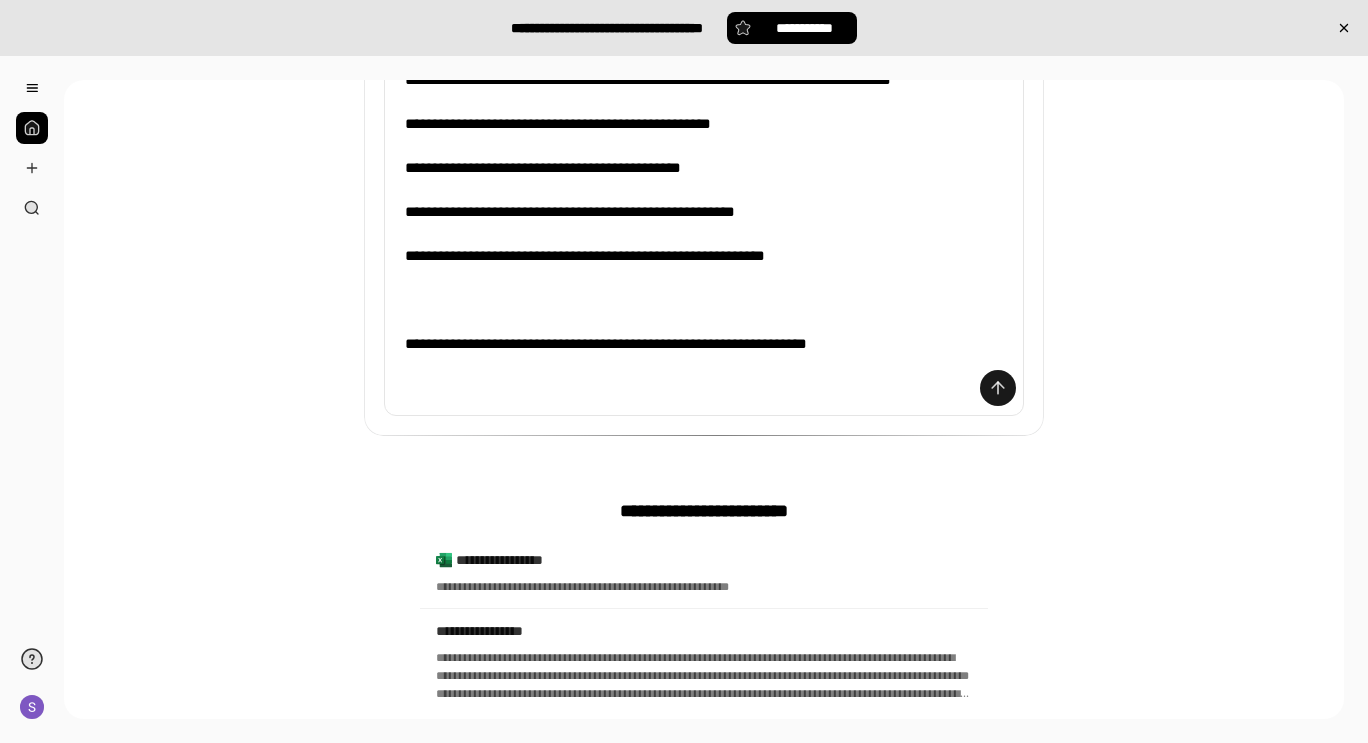 click at bounding box center (998, 388) 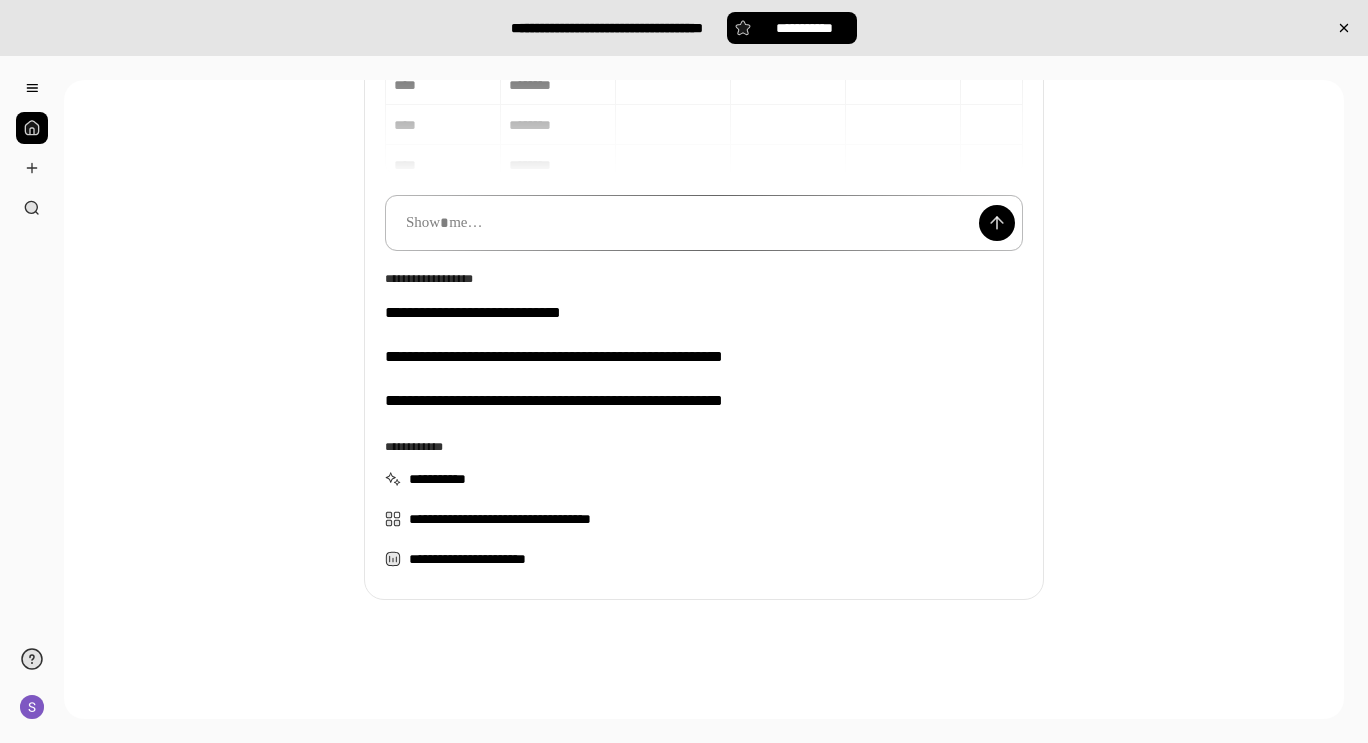 scroll, scrollTop: 159, scrollLeft: 0, axis: vertical 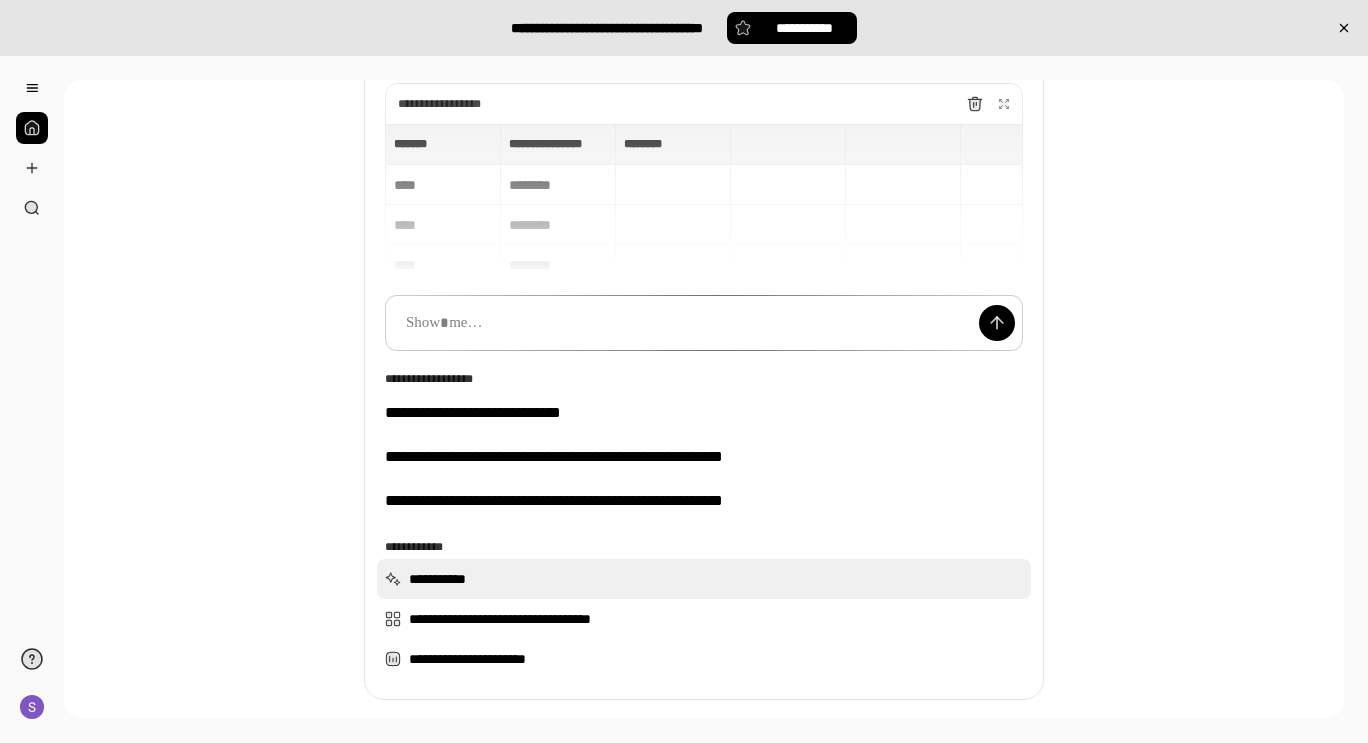 click on "**********" at bounding box center (704, 579) 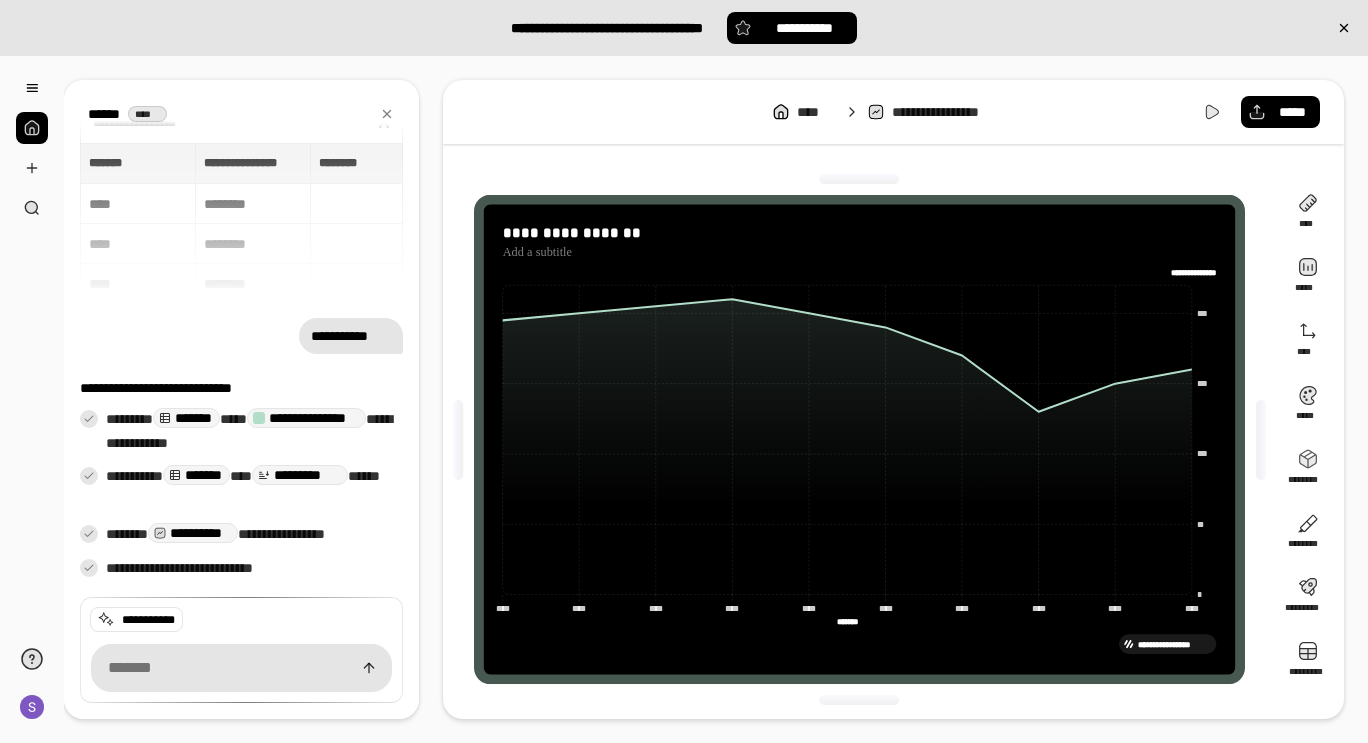 click on "**********" at bounding box center (859, 439) 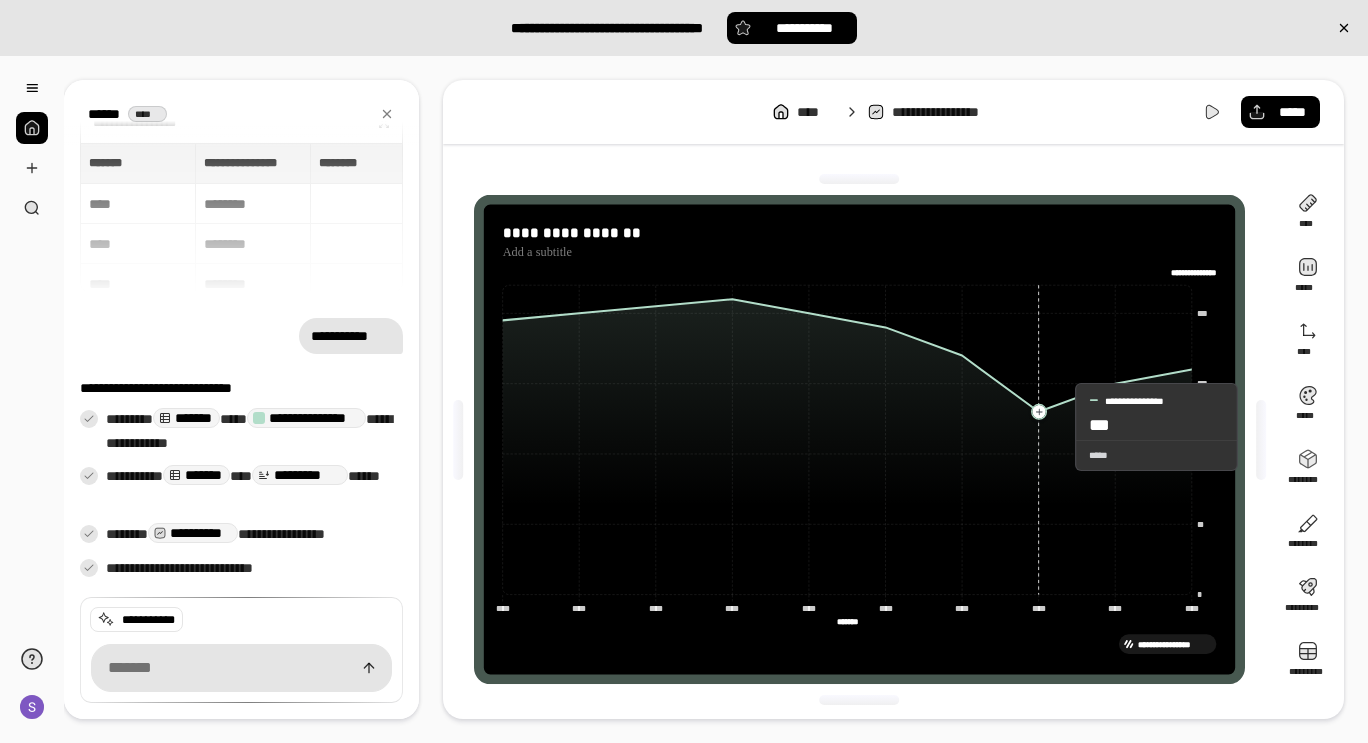 click 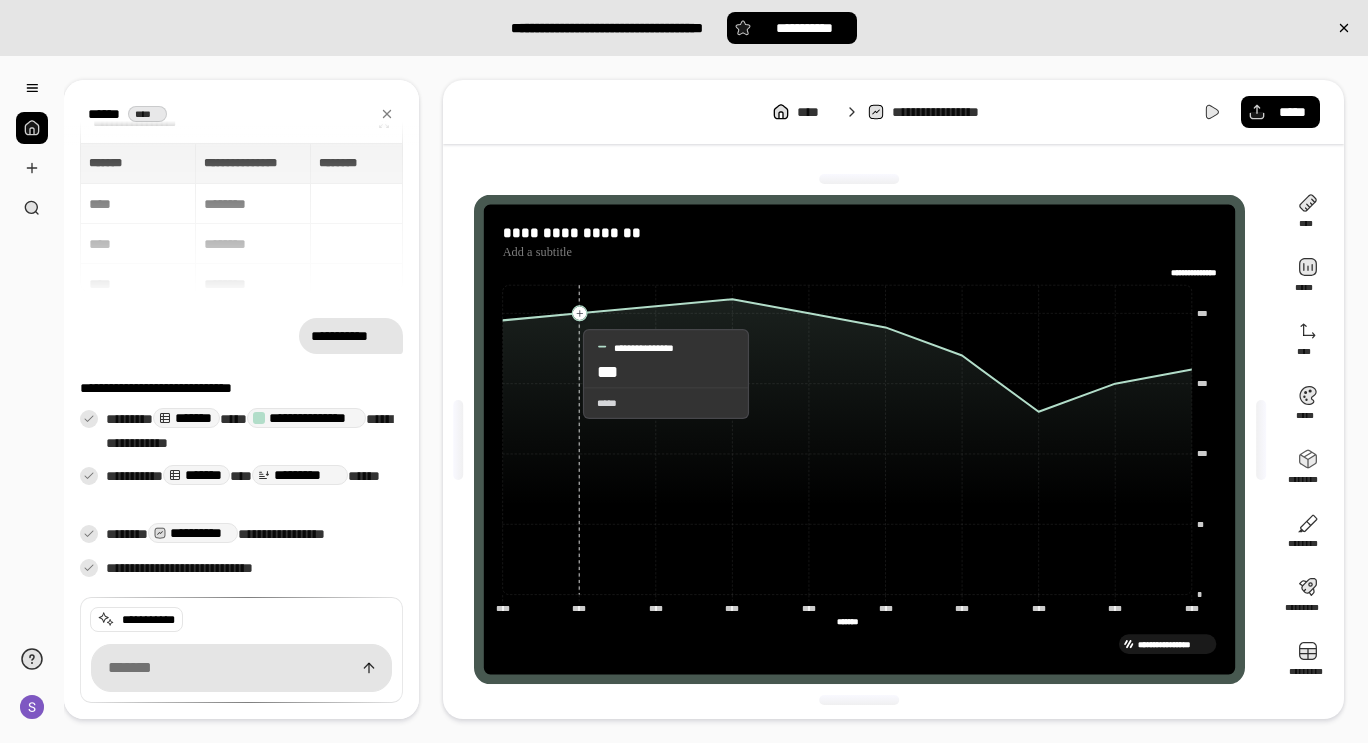 click 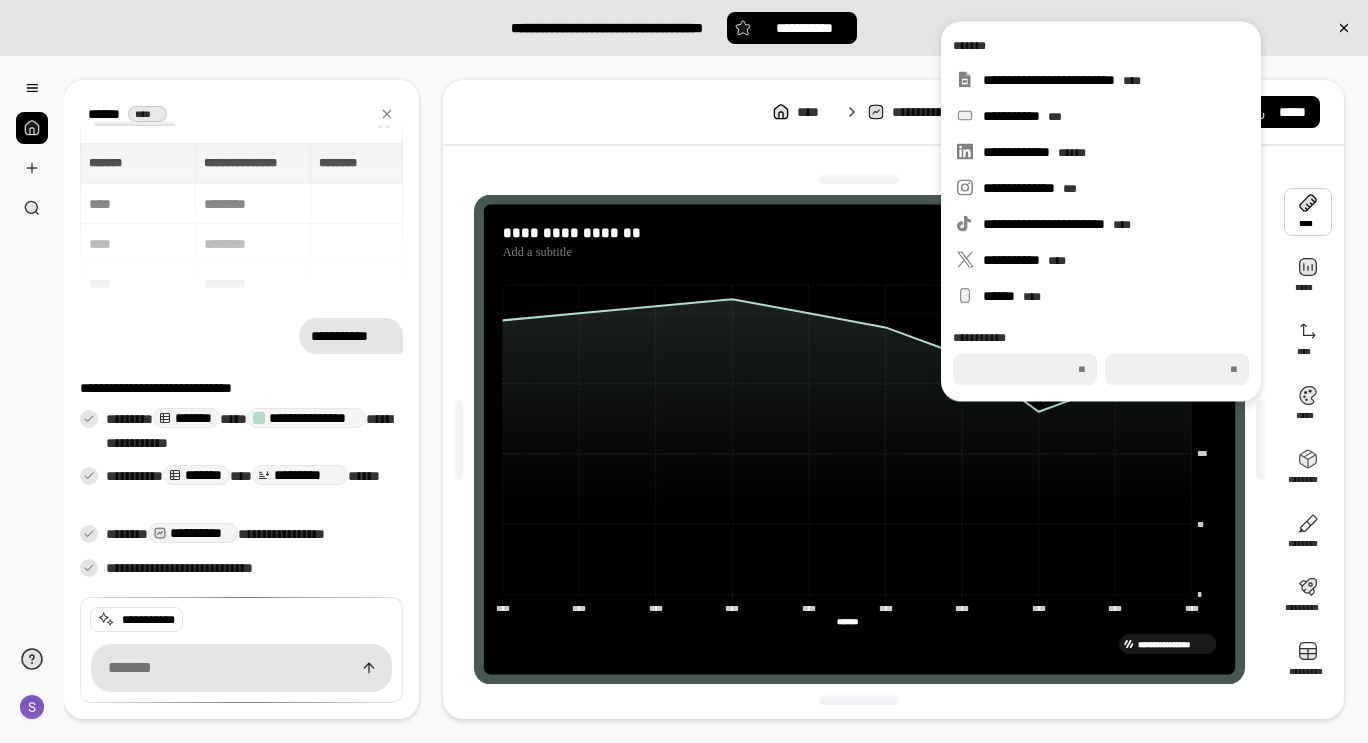 click on "**********" at bounding box center [893, 112] 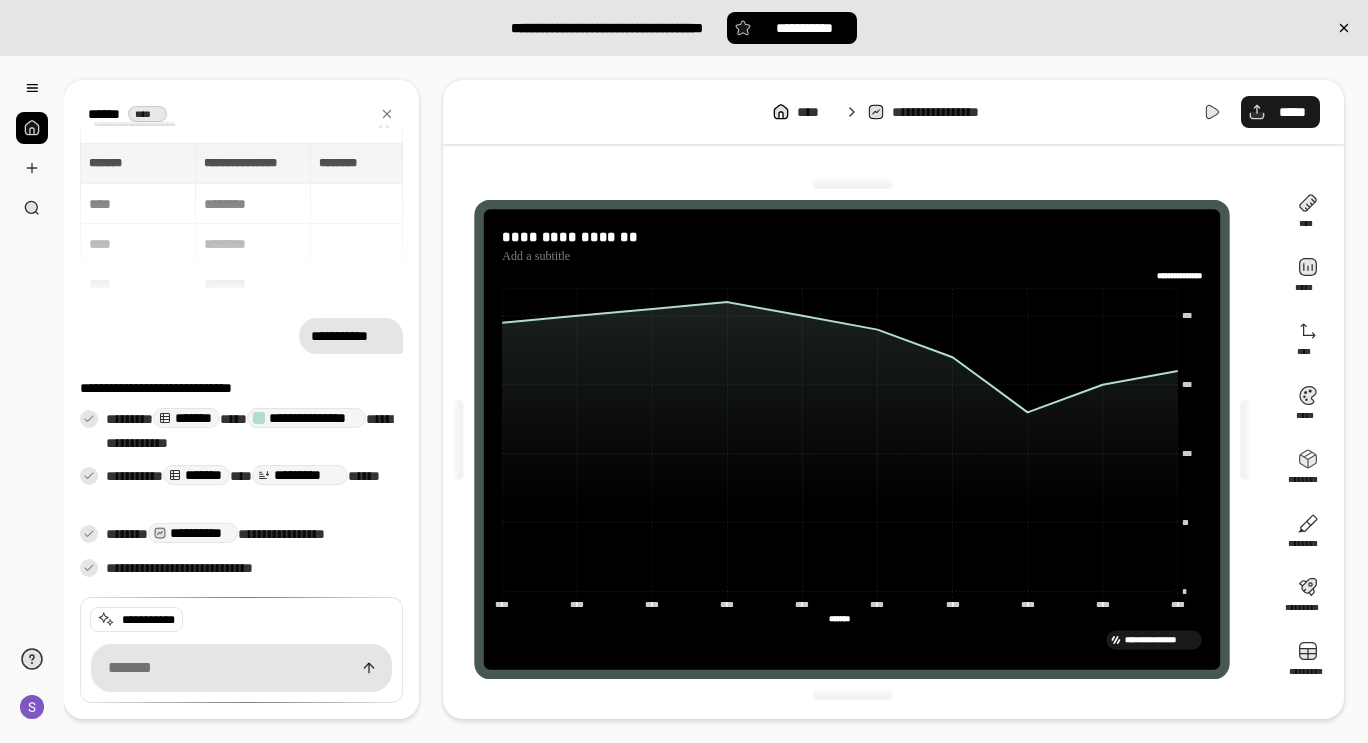 click on "*****" at bounding box center (1280, 112) 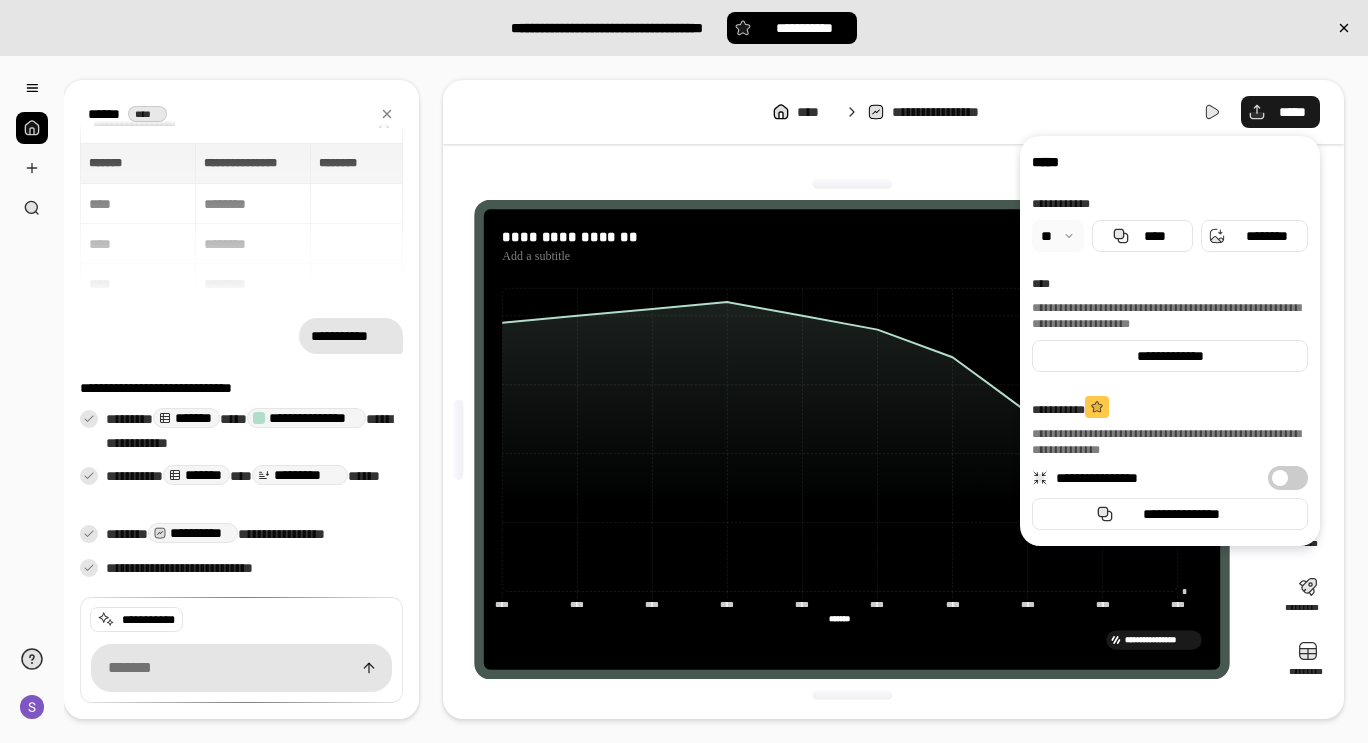 click on "*****" at bounding box center (1280, 112) 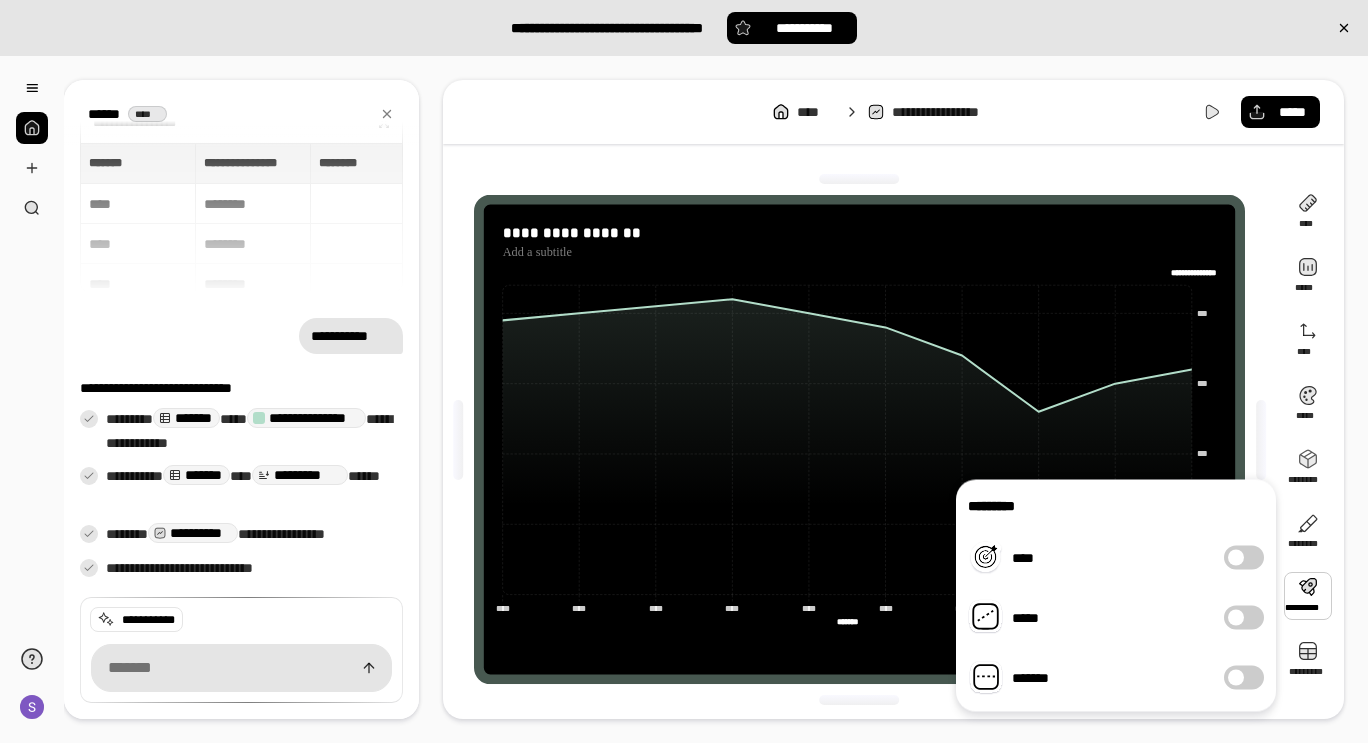 click at bounding box center [1308, 596] 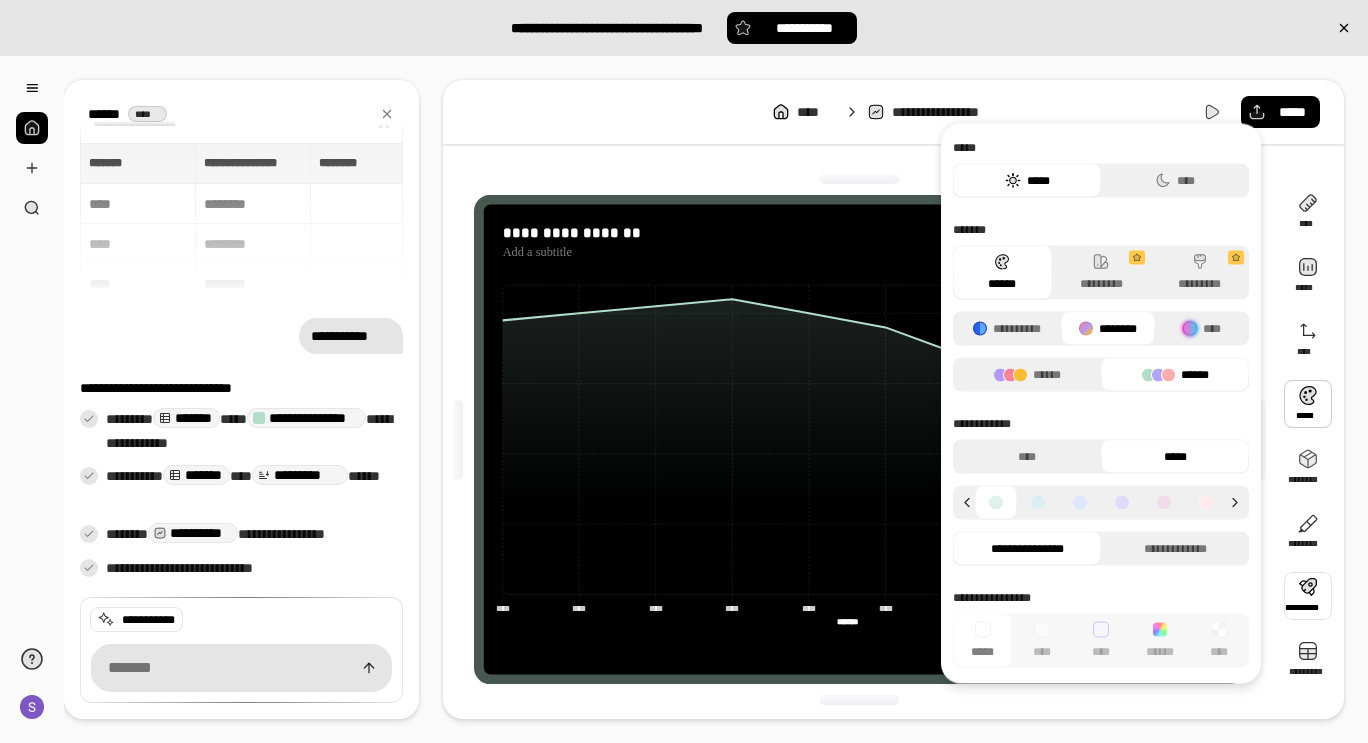 click at bounding box center [859, 179] 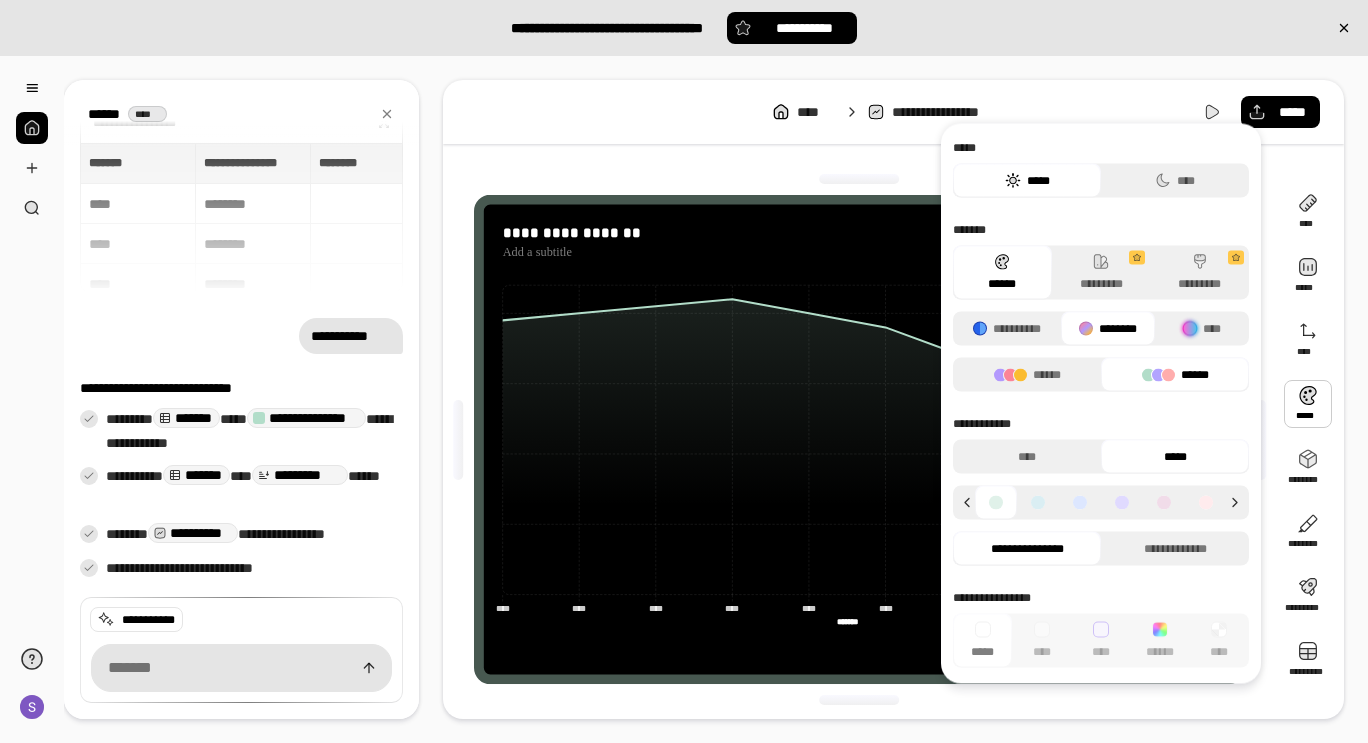 click on "**********" at bounding box center [859, 439] 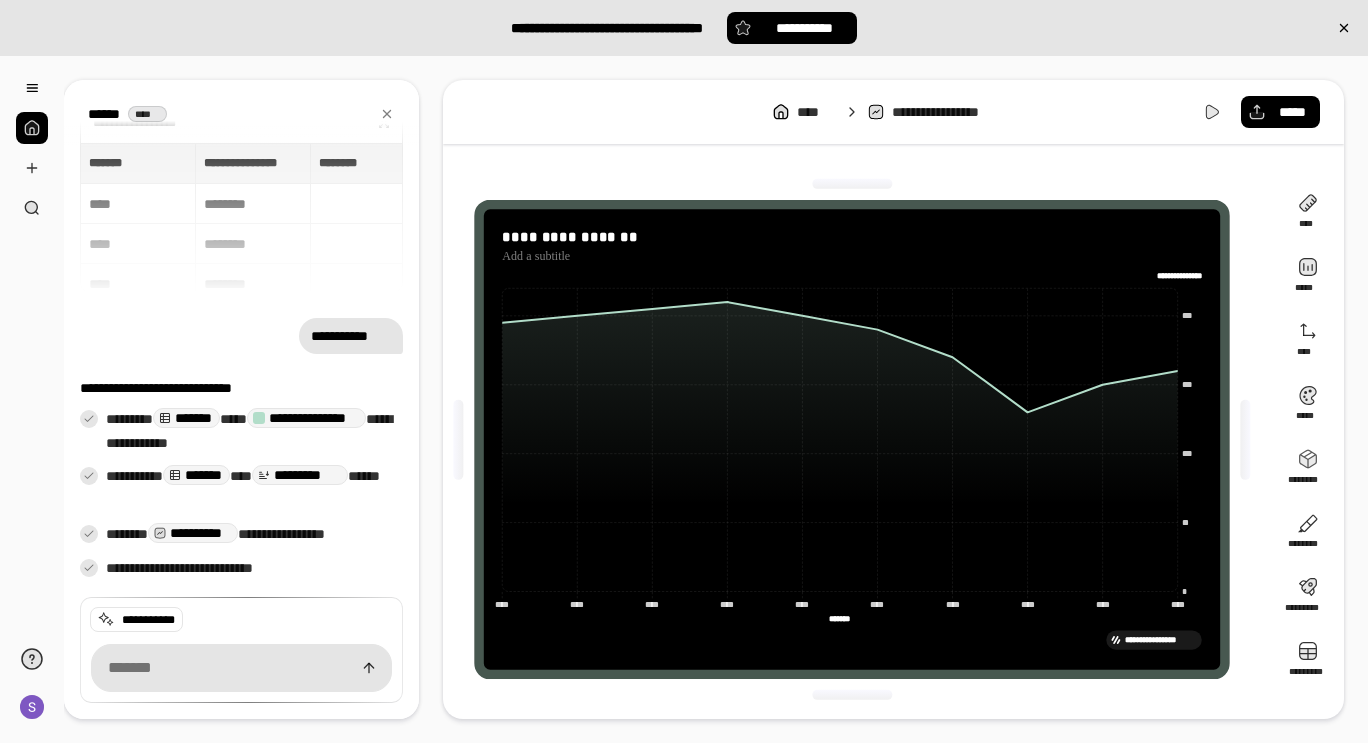 click on "**********" at bounding box center (953, 112) 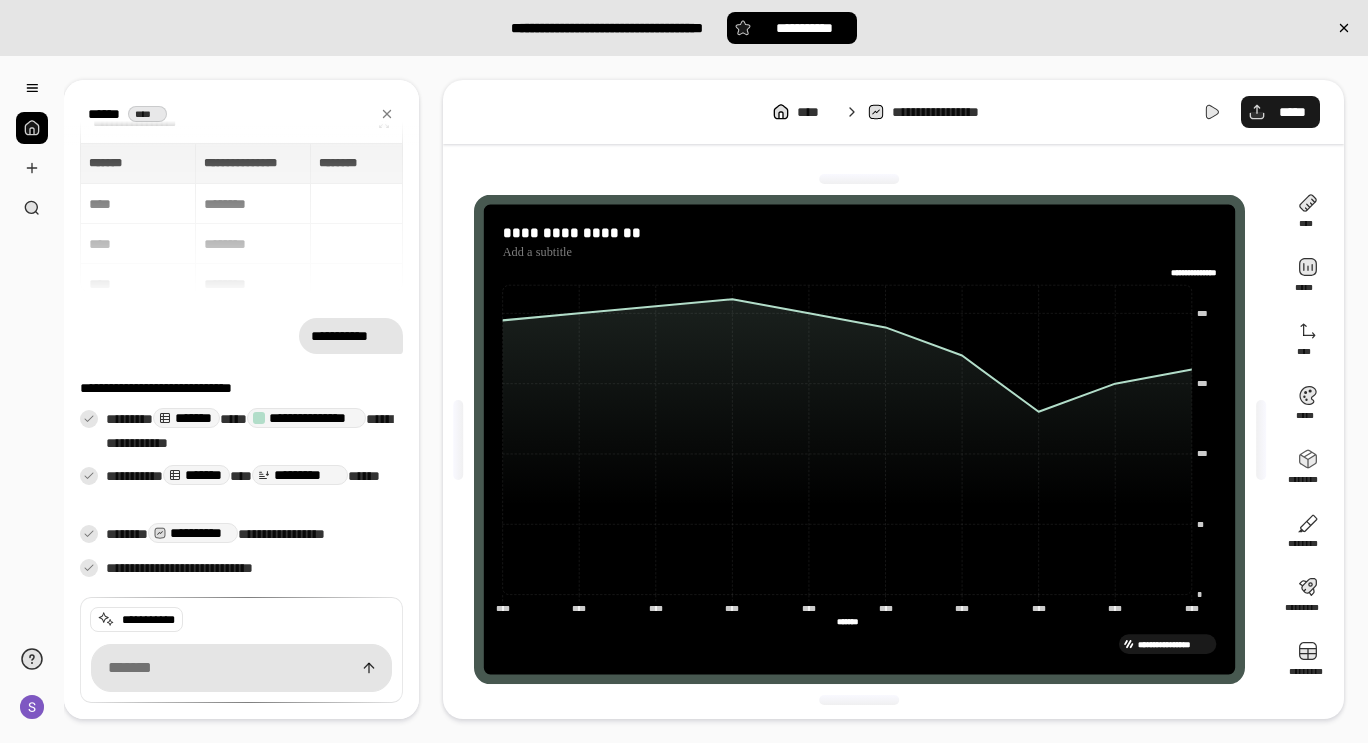 click on "*****" at bounding box center (1292, 112) 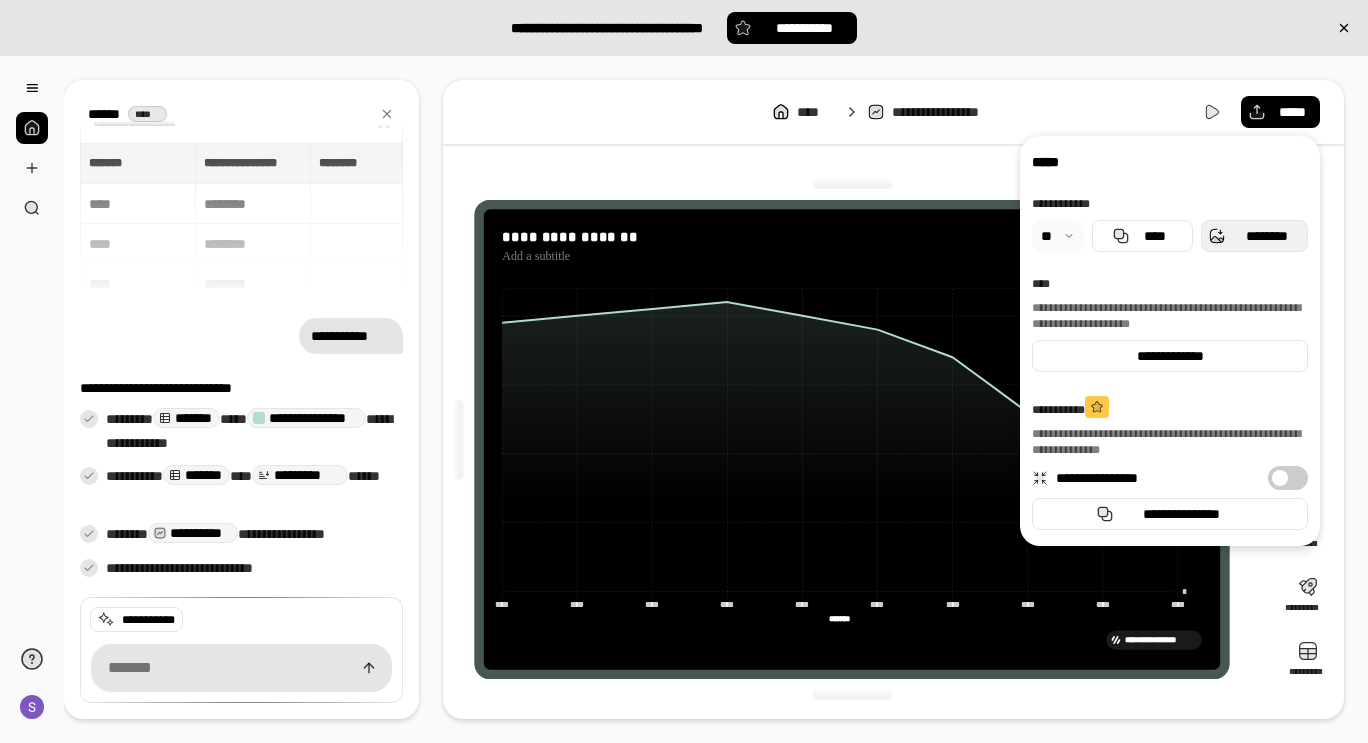 click on "********" at bounding box center [1266, 236] 